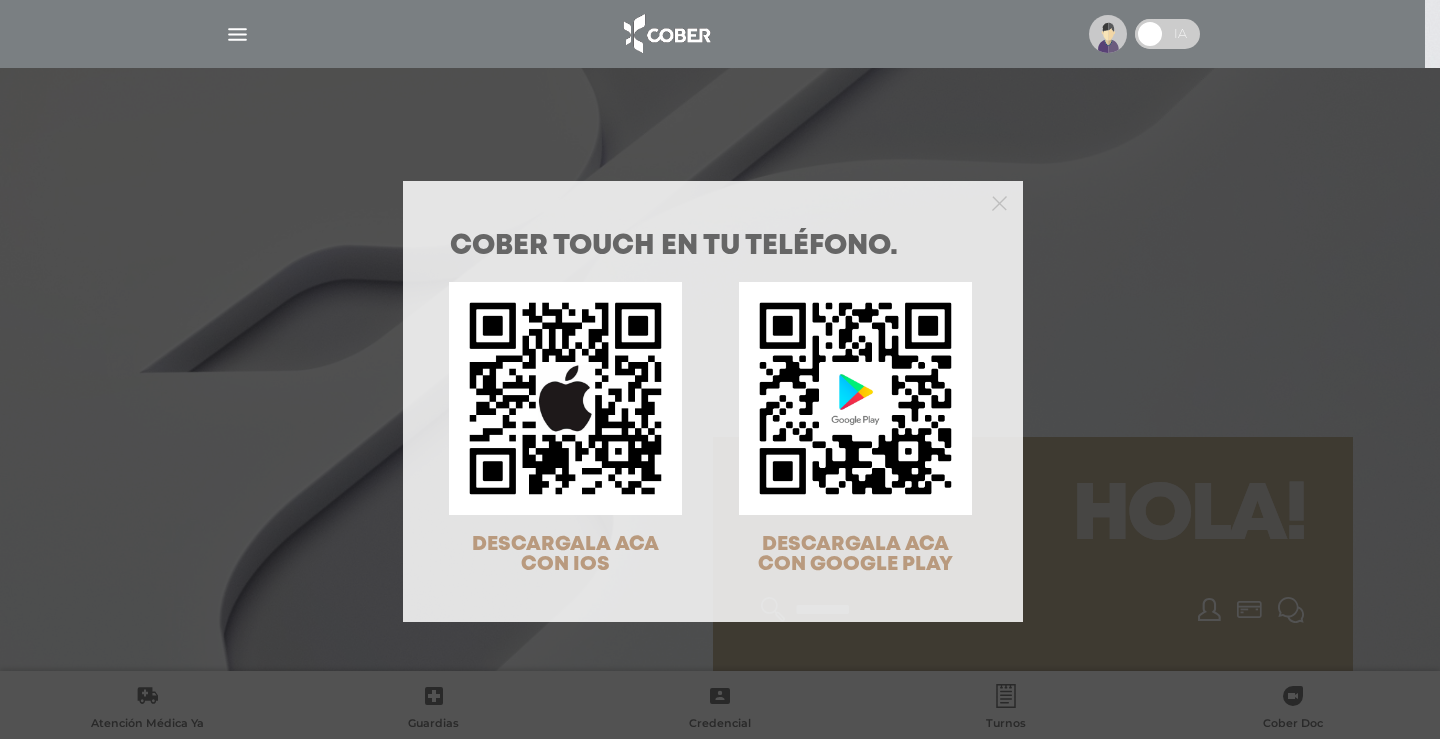 scroll, scrollTop: 0, scrollLeft: 0, axis: both 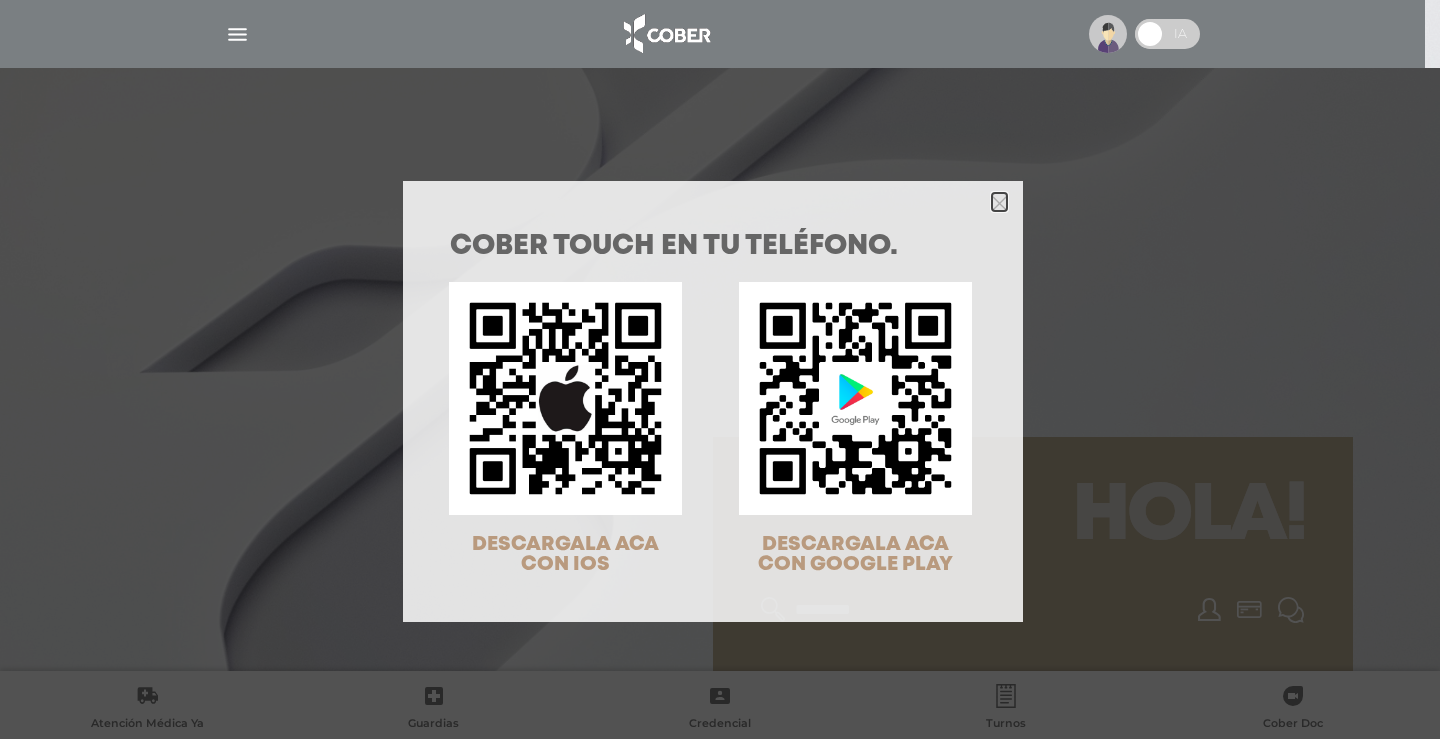 click 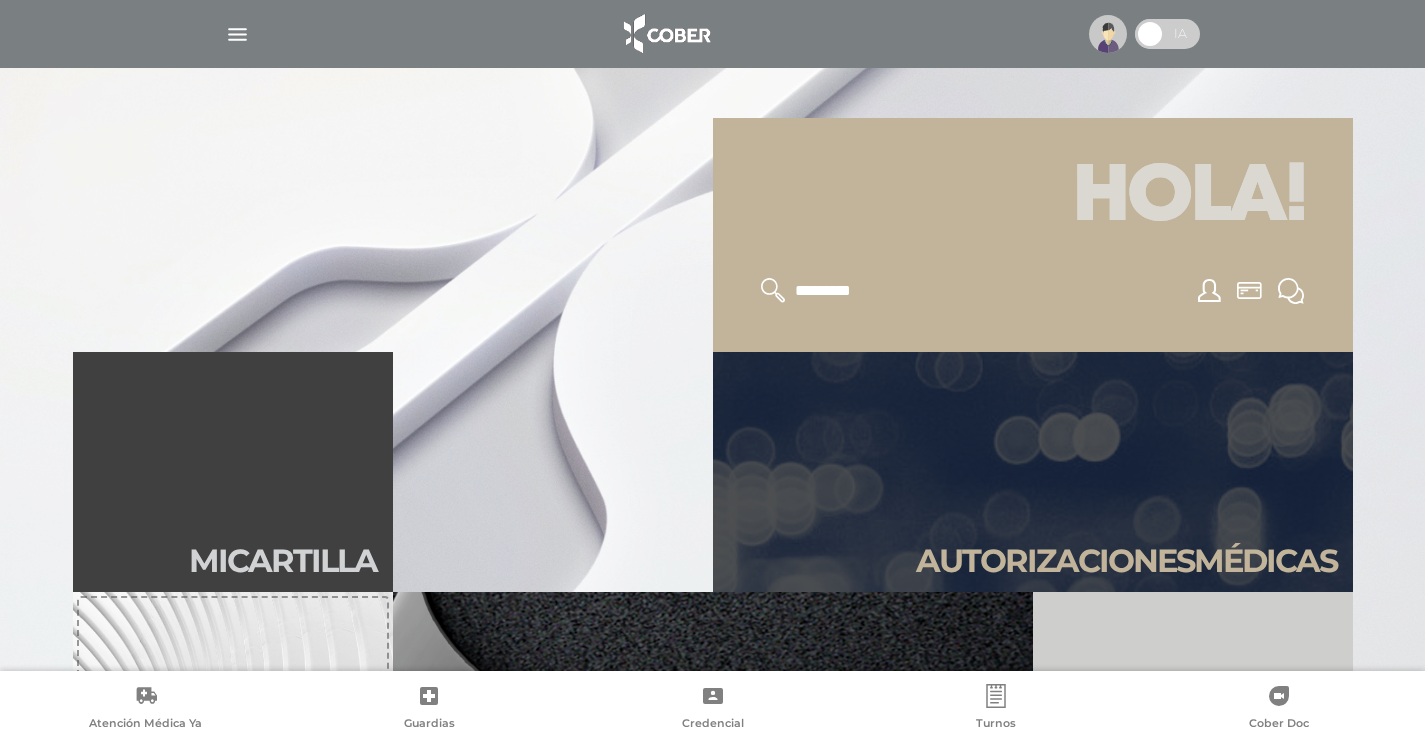 scroll, scrollTop: 533, scrollLeft: 0, axis: vertical 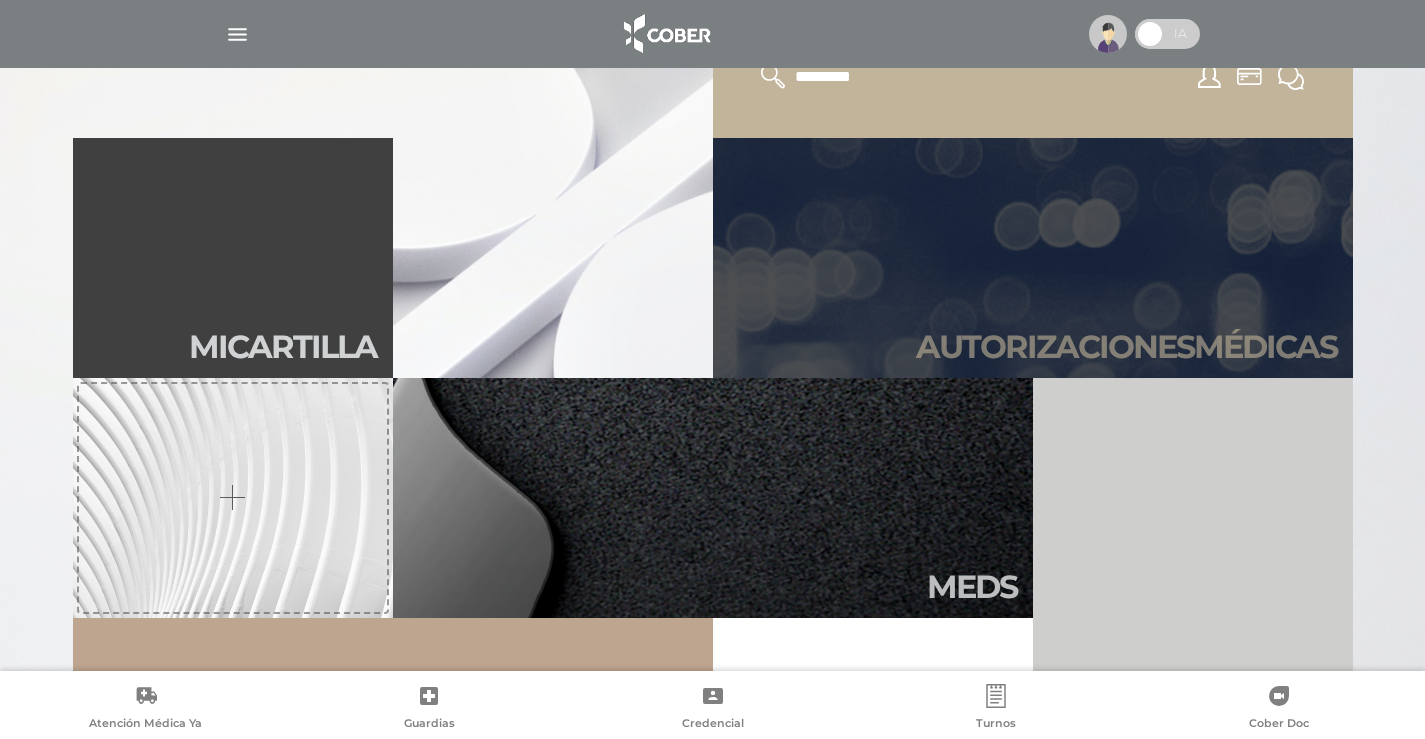 click on "Autori zaciones  médicas" at bounding box center (1033, 258) 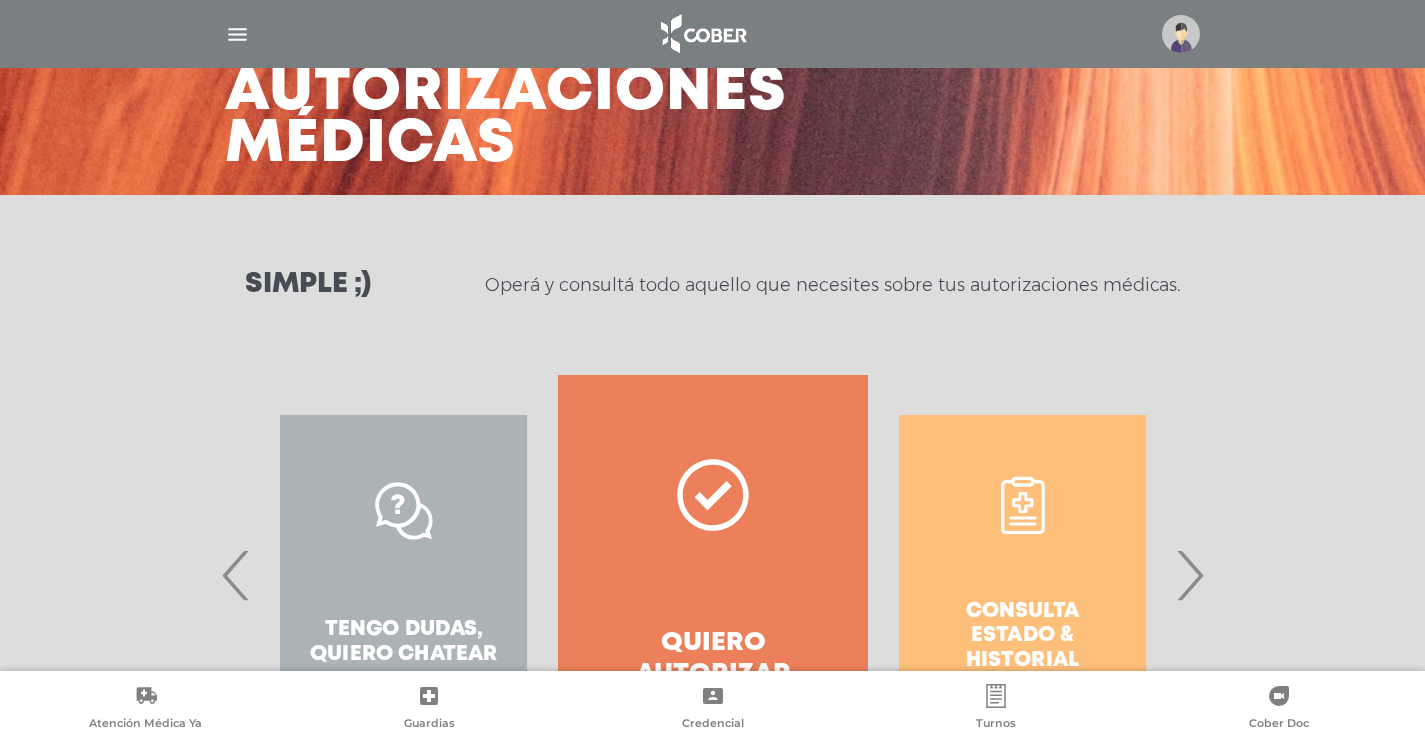 scroll, scrollTop: 265, scrollLeft: 0, axis: vertical 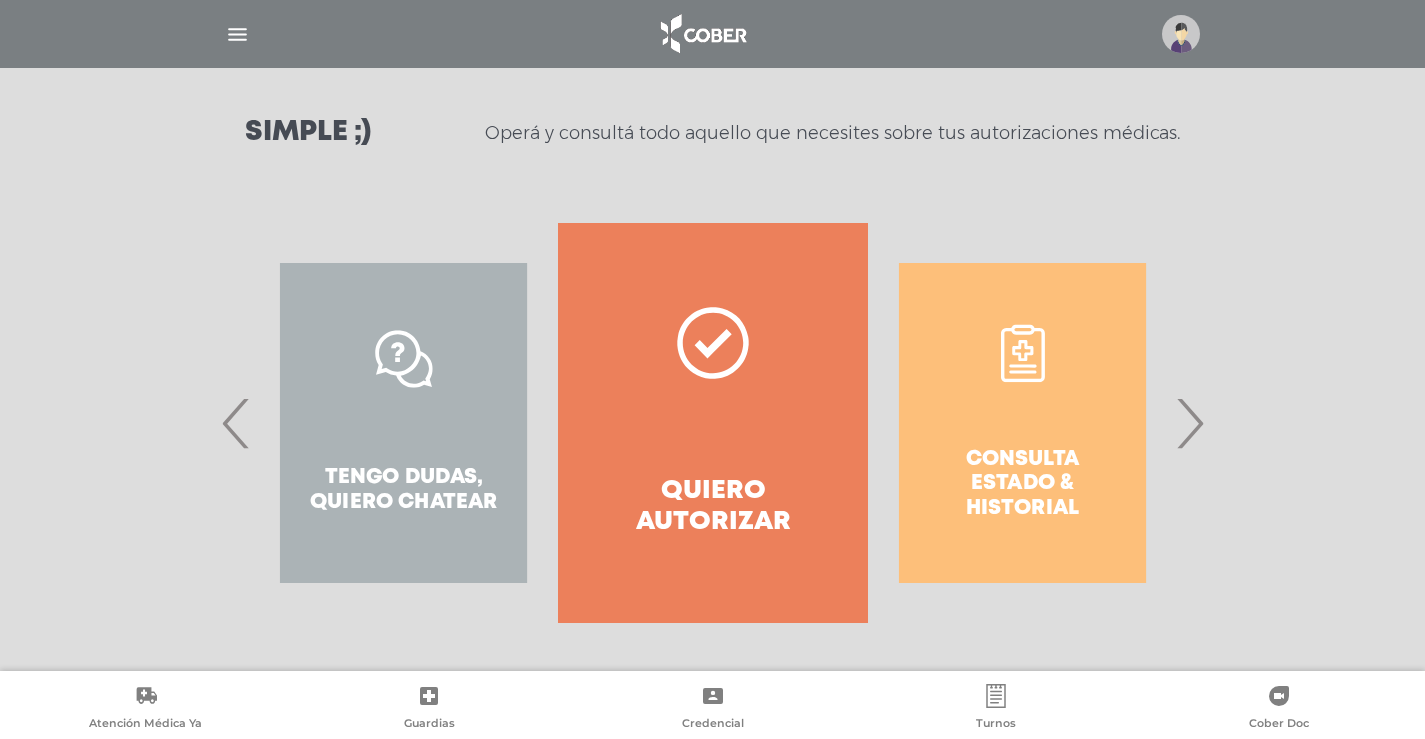 click on "›" at bounding box center [1189, 423] 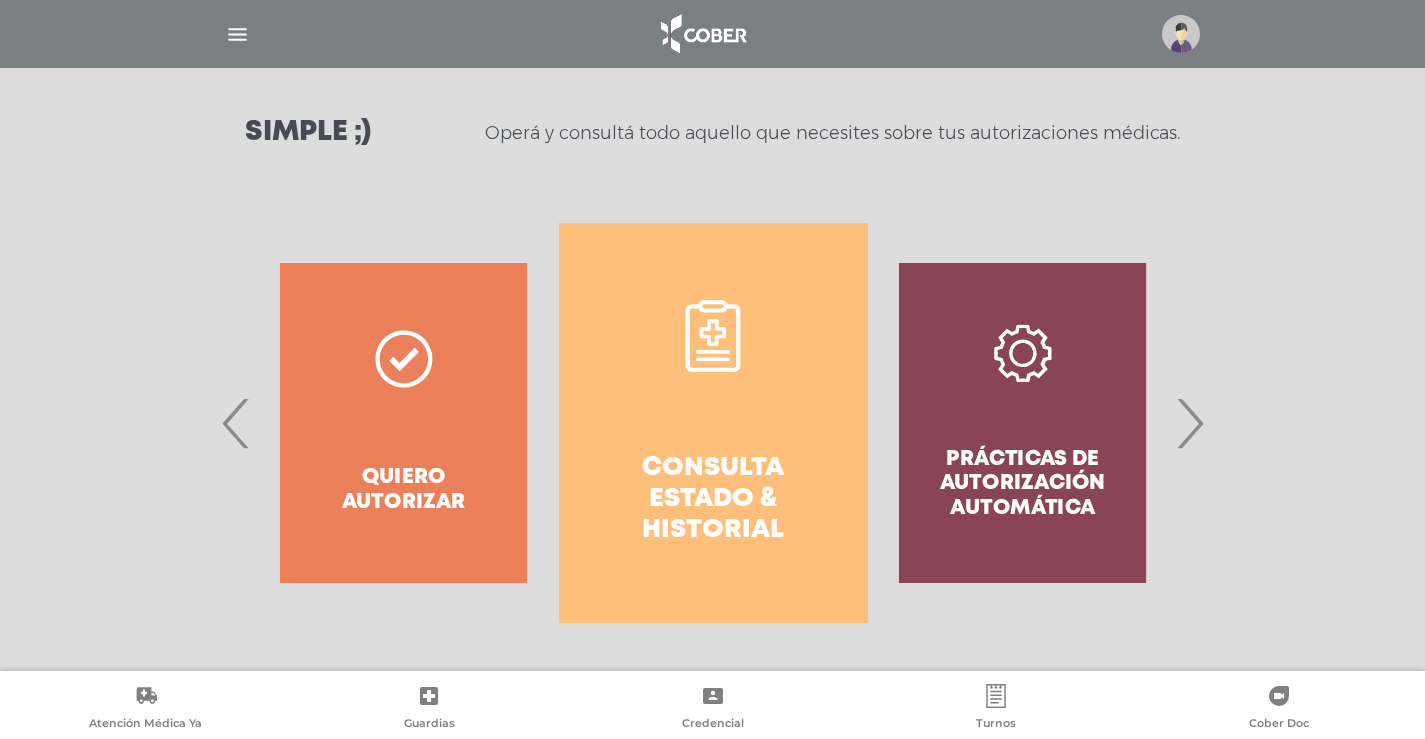 click on "Consulta estado & historial" at bounding box center (713, 423) 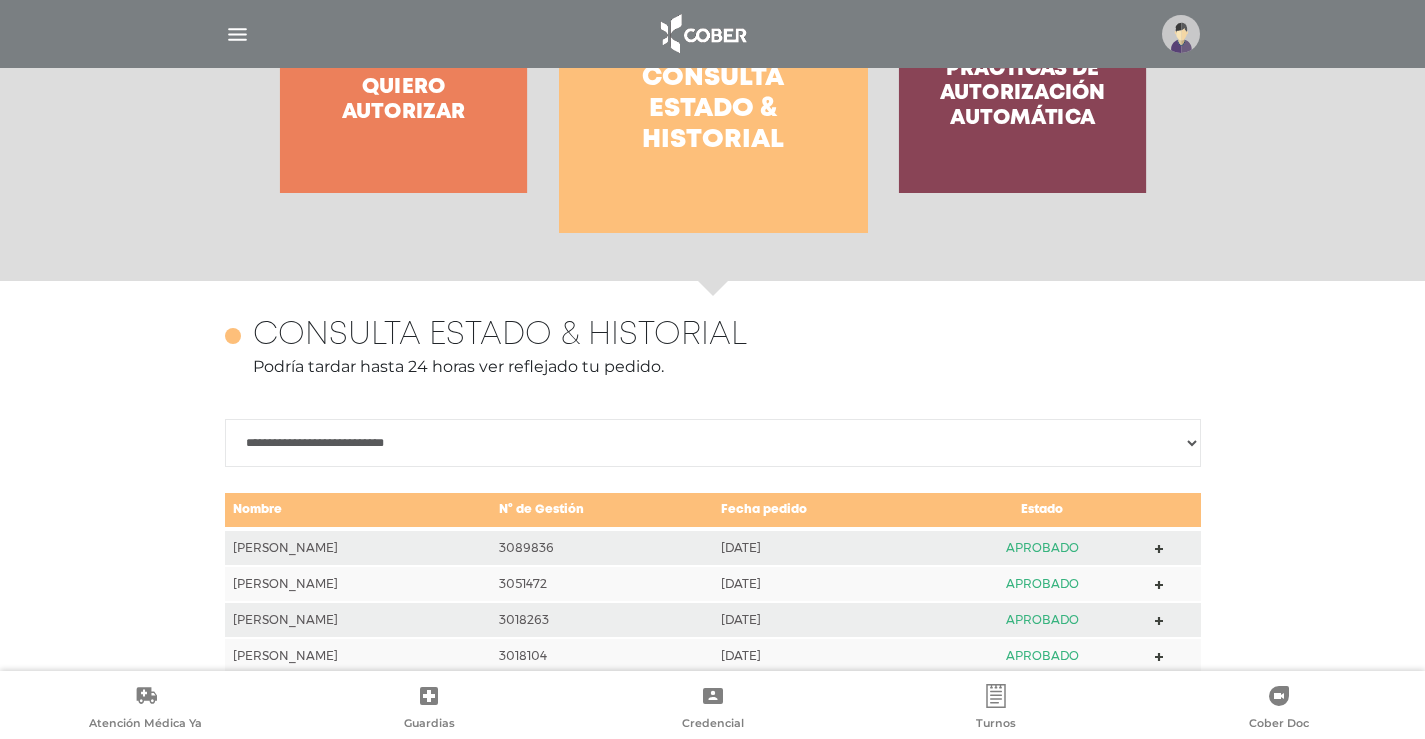 scroll, scrollTop: 621, scrollLeft: 0, axis: vertical 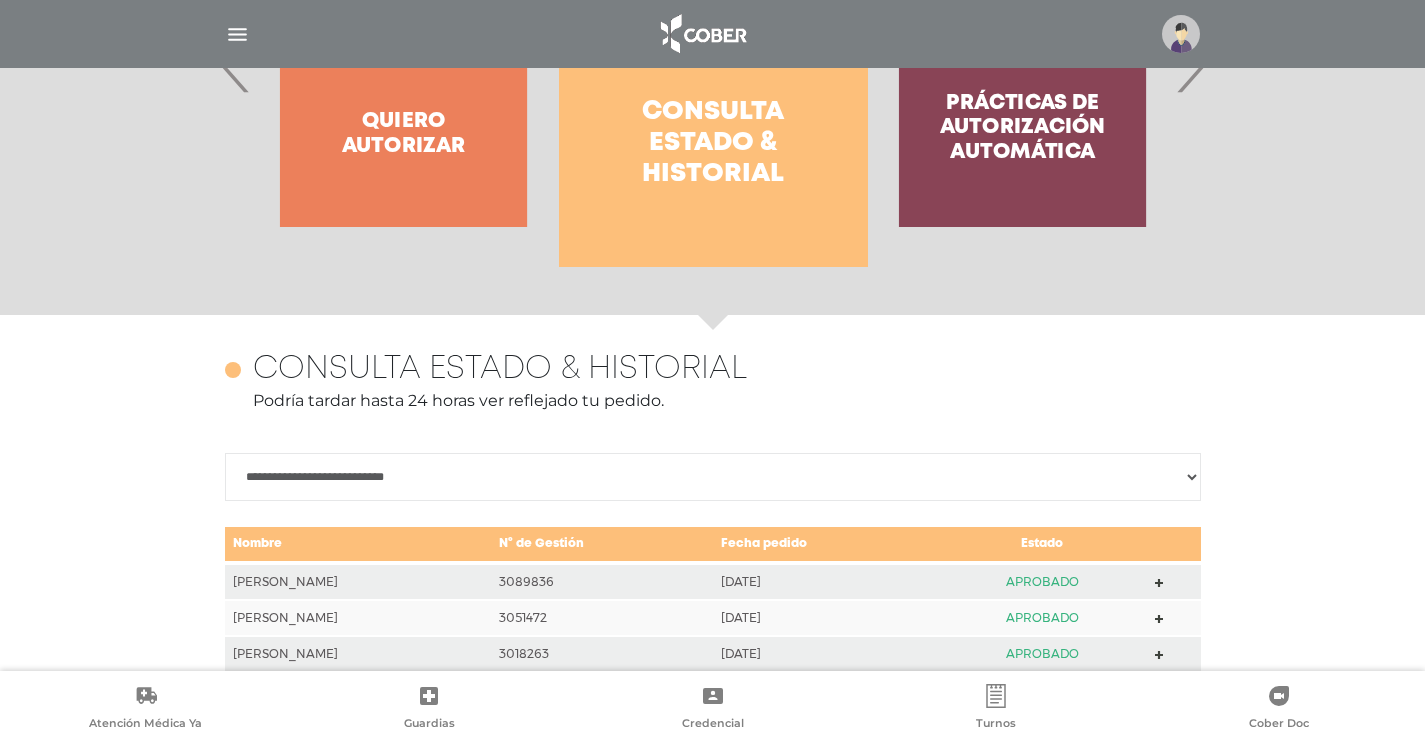 click on "Quiero autorizar" 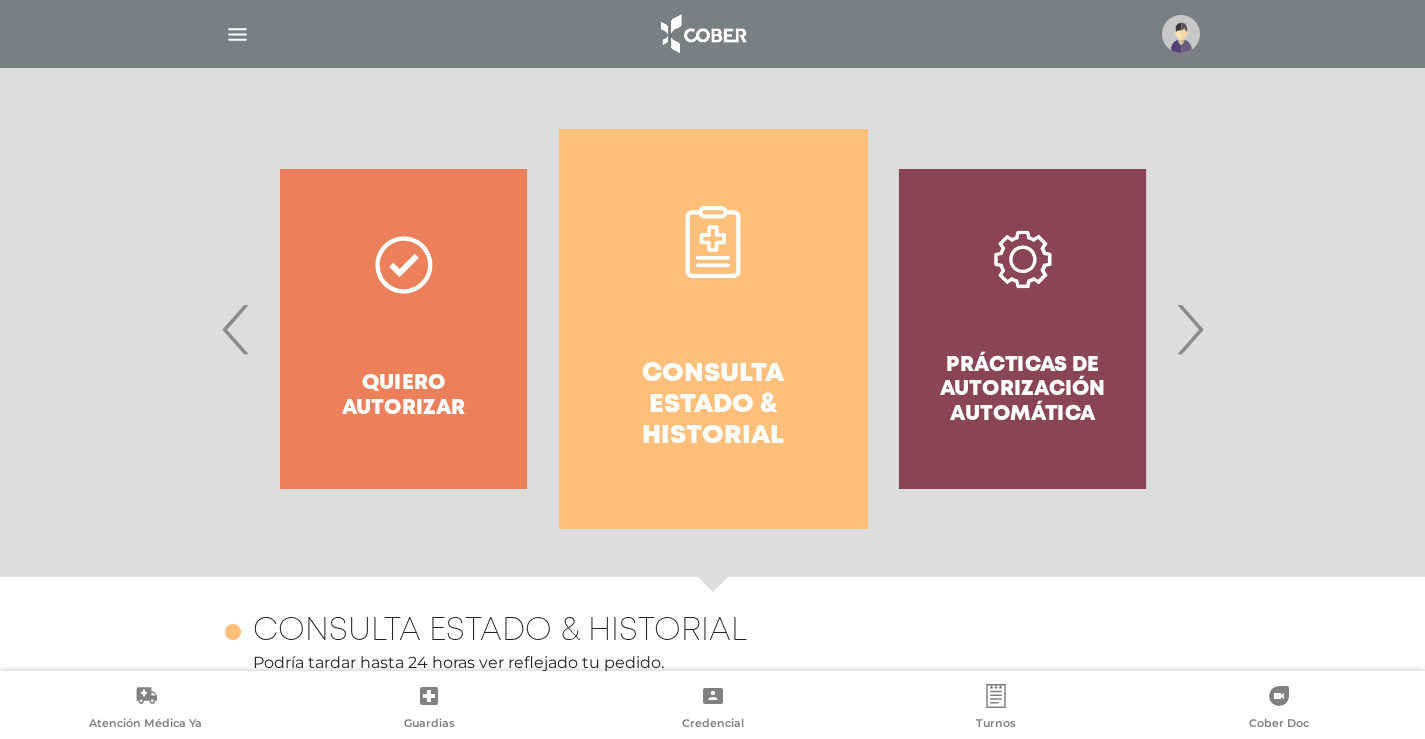scroll, scrollTop: 355, scrollLeft: 0, axis: vertical 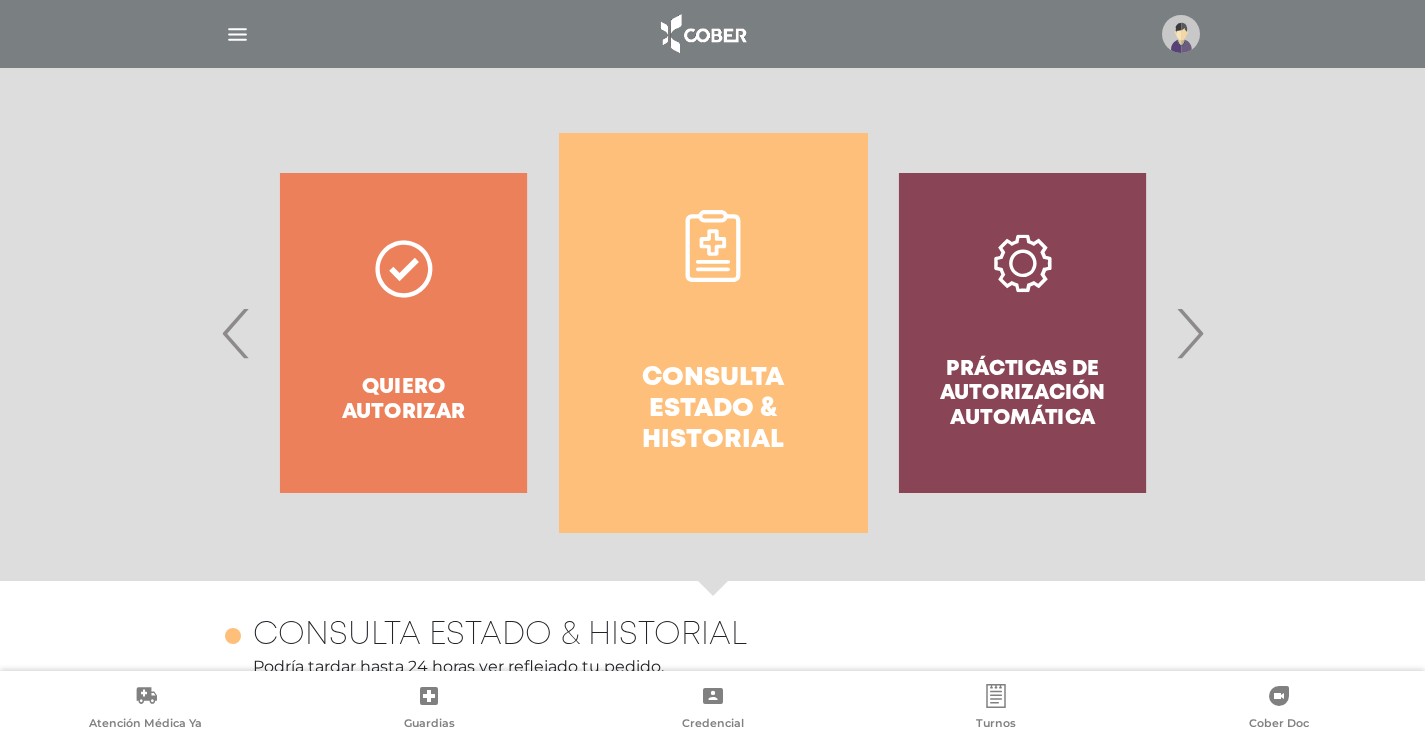 click on "‹" at bounding box center [236, 333] 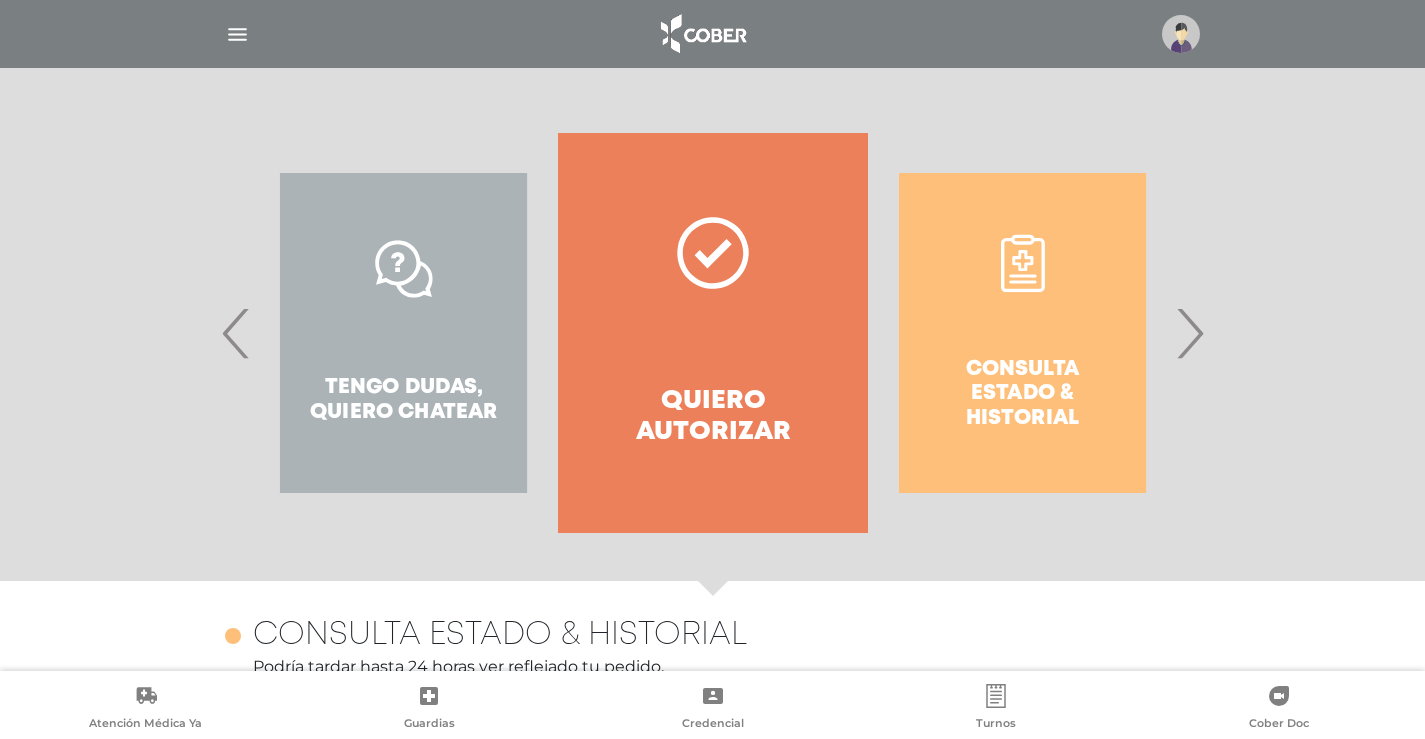click on "Consulta estado & historial
Prácticas de autorización automática
Tengo dudas, quiero chatear
Quiero autorizar
Consulta estado & historial
Prácticas de autorización automática
Tengo dudas, quiero chatear
Quiero autorizar
Consulta estado & historial
Prácticas de autorización automática" at bounding box center [1178, 333] 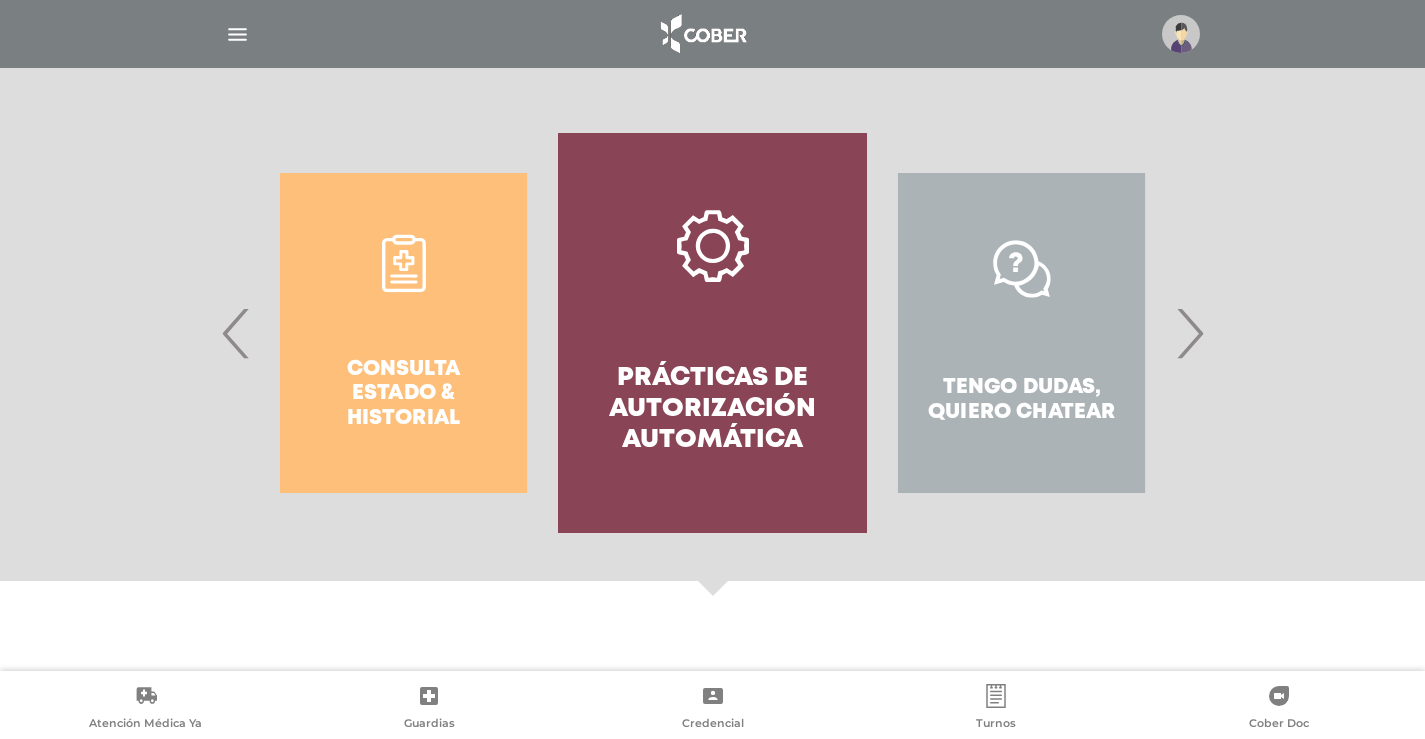 scroll, scrollTop: 265, scrollLeft: 0, axis: vertical 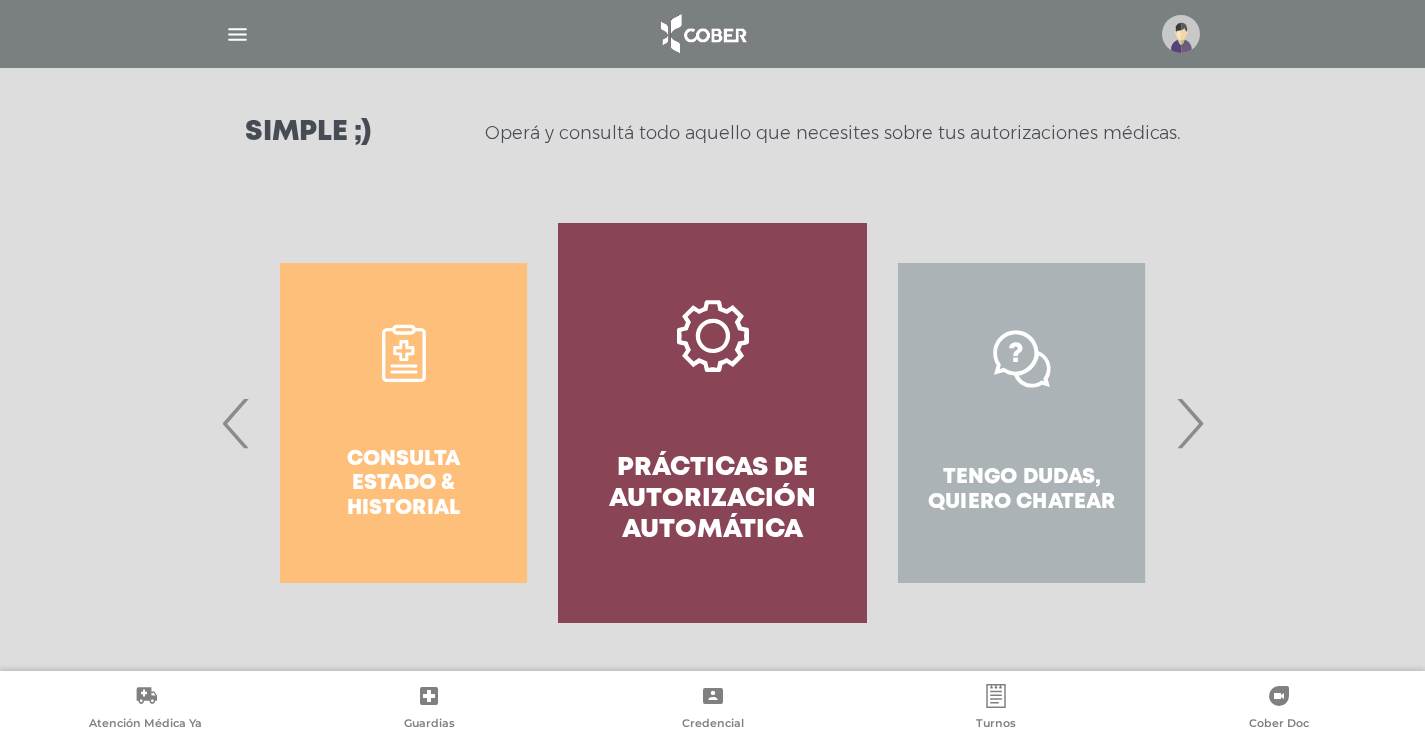 click on "Tengo dudas, quiero chatear" at bounding box center [1021, 423] 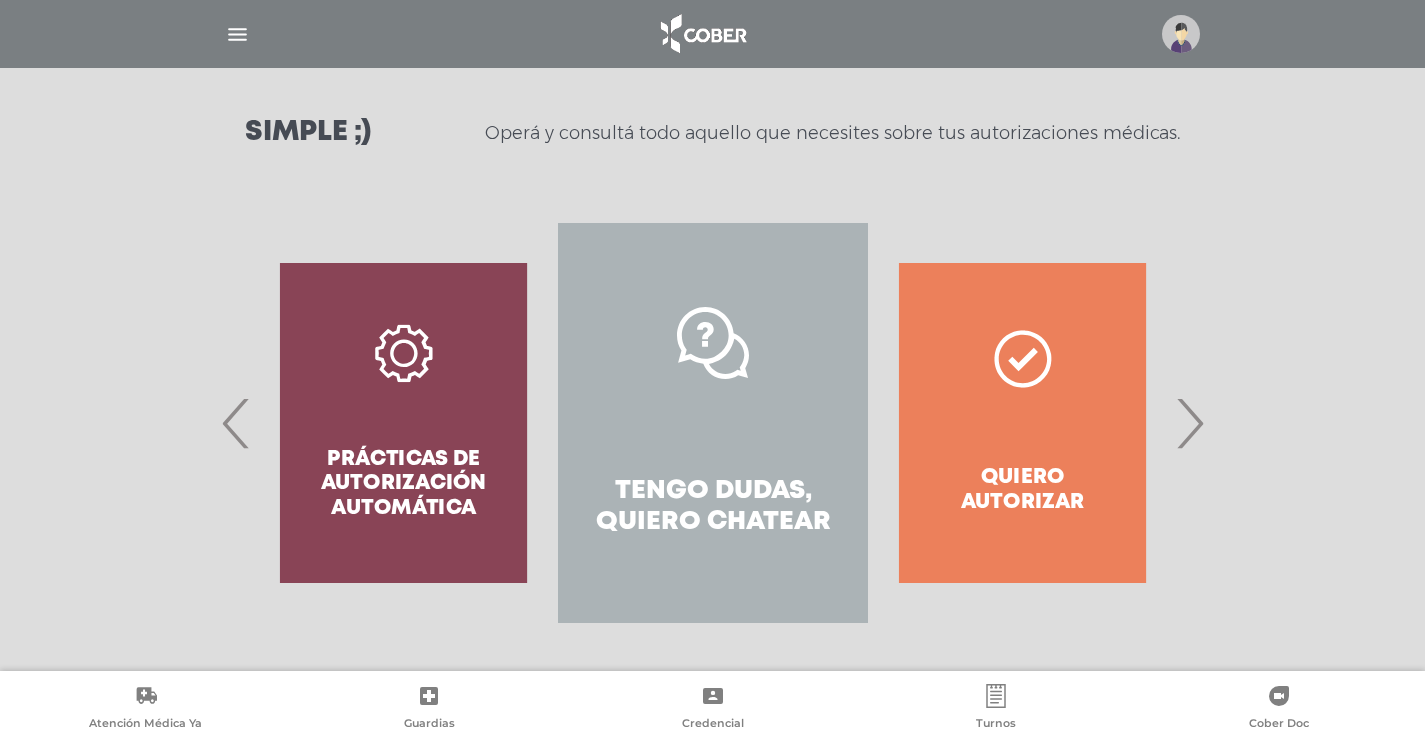 click on "›" at bounding box center [1189, 423] 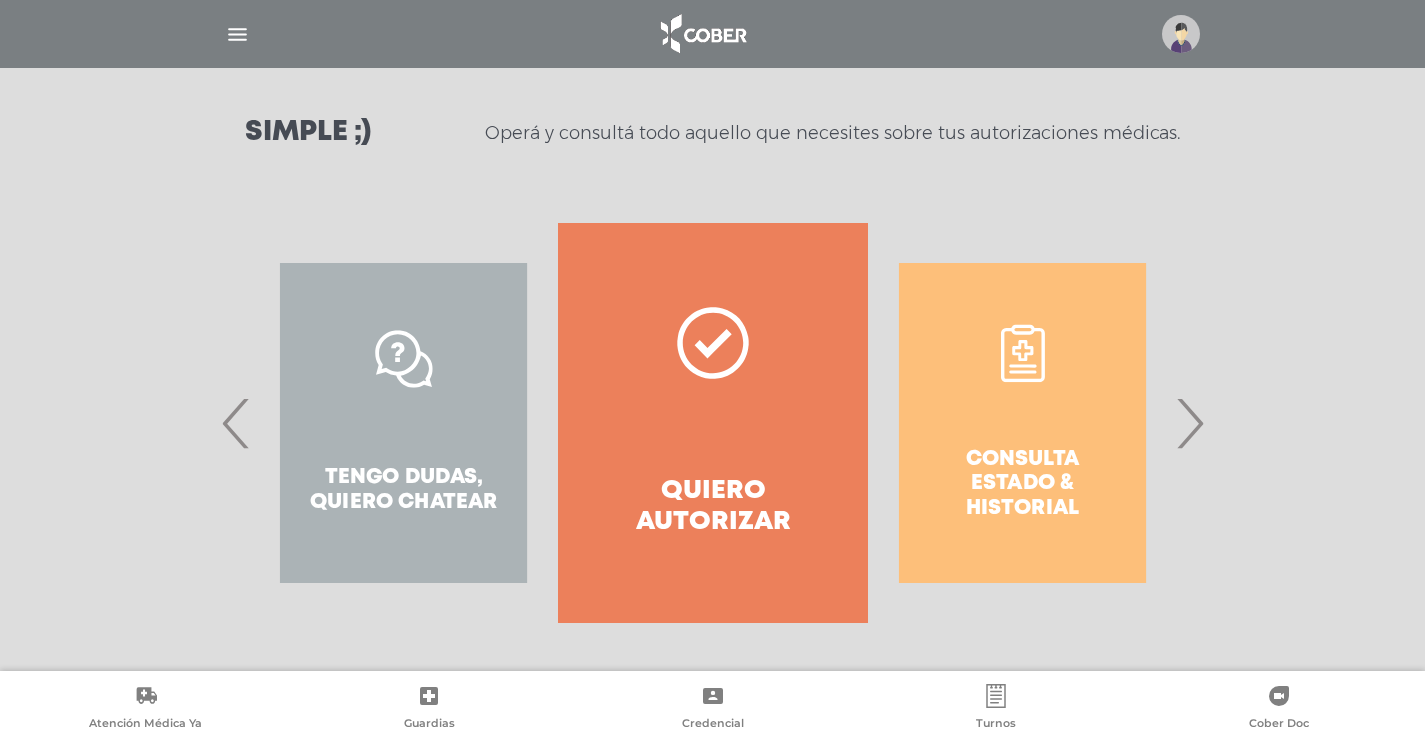 click on "Consulta estado & historial
Prácticas de autorización automática
Tengo dudas, quiero chatear
Quiero autorizar
Consulta estado & historial
Prácticas de autorización automática
Tengo dudas, quiero chatear
Quiero autorizar
Consulta estado & historial
Prácticas de autorización automática" at bounding box center (1178, 423) 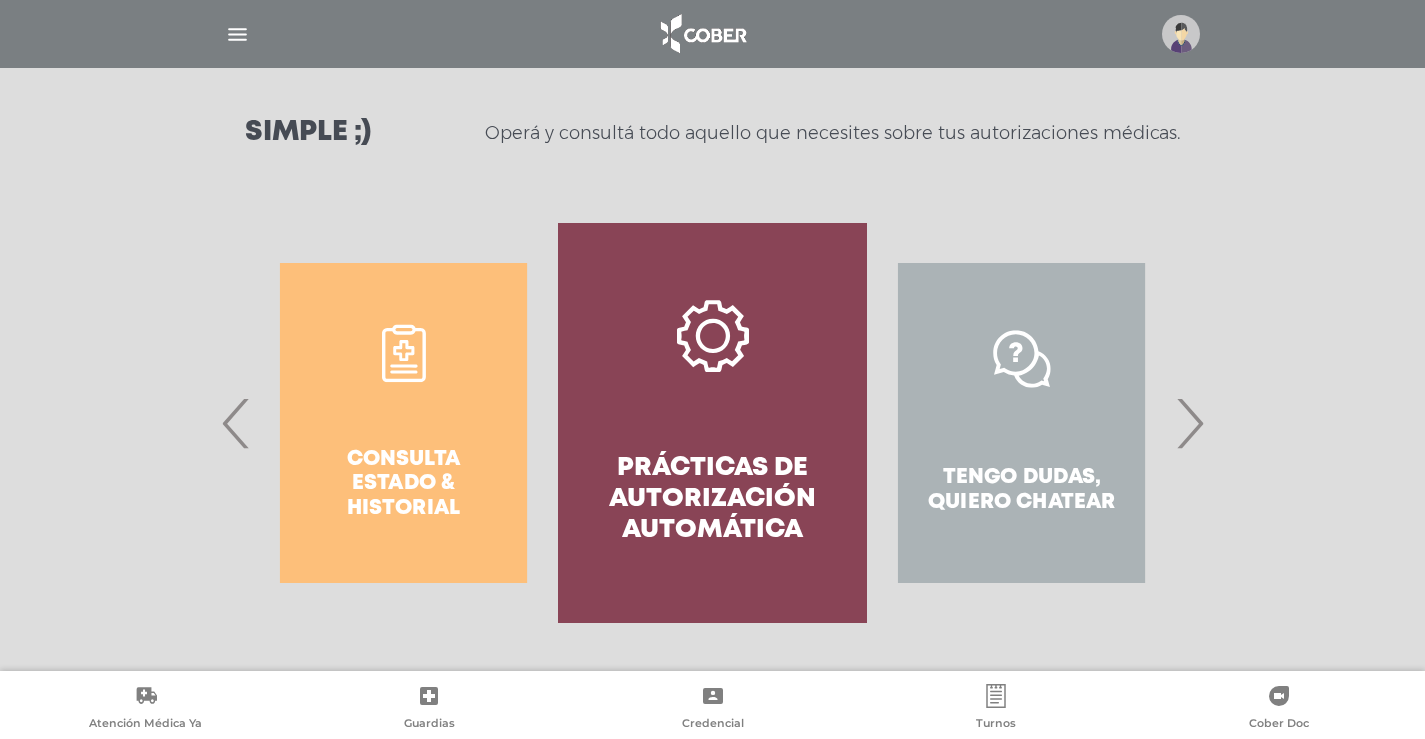 click on "›" at bounding box center [1189, 423] 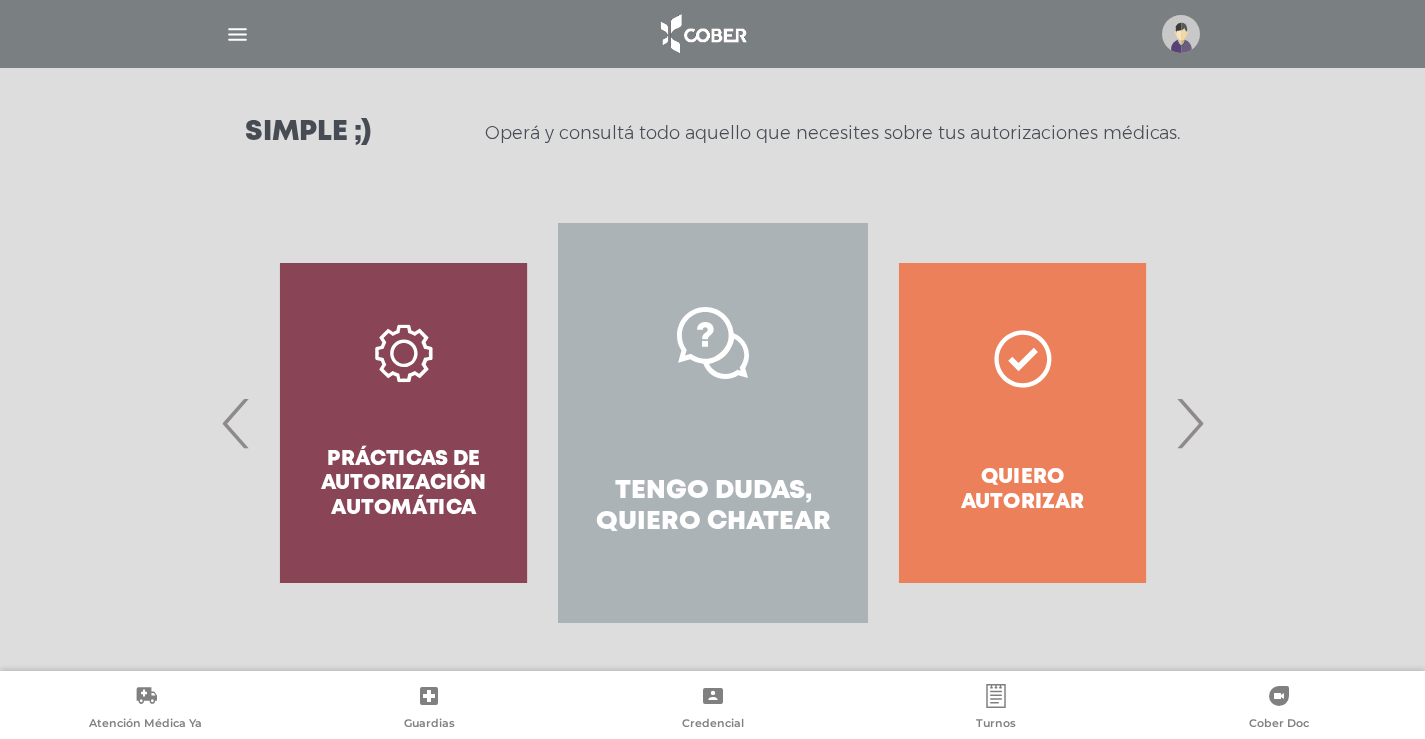 click on "›" at bounding box center (1189, 423) 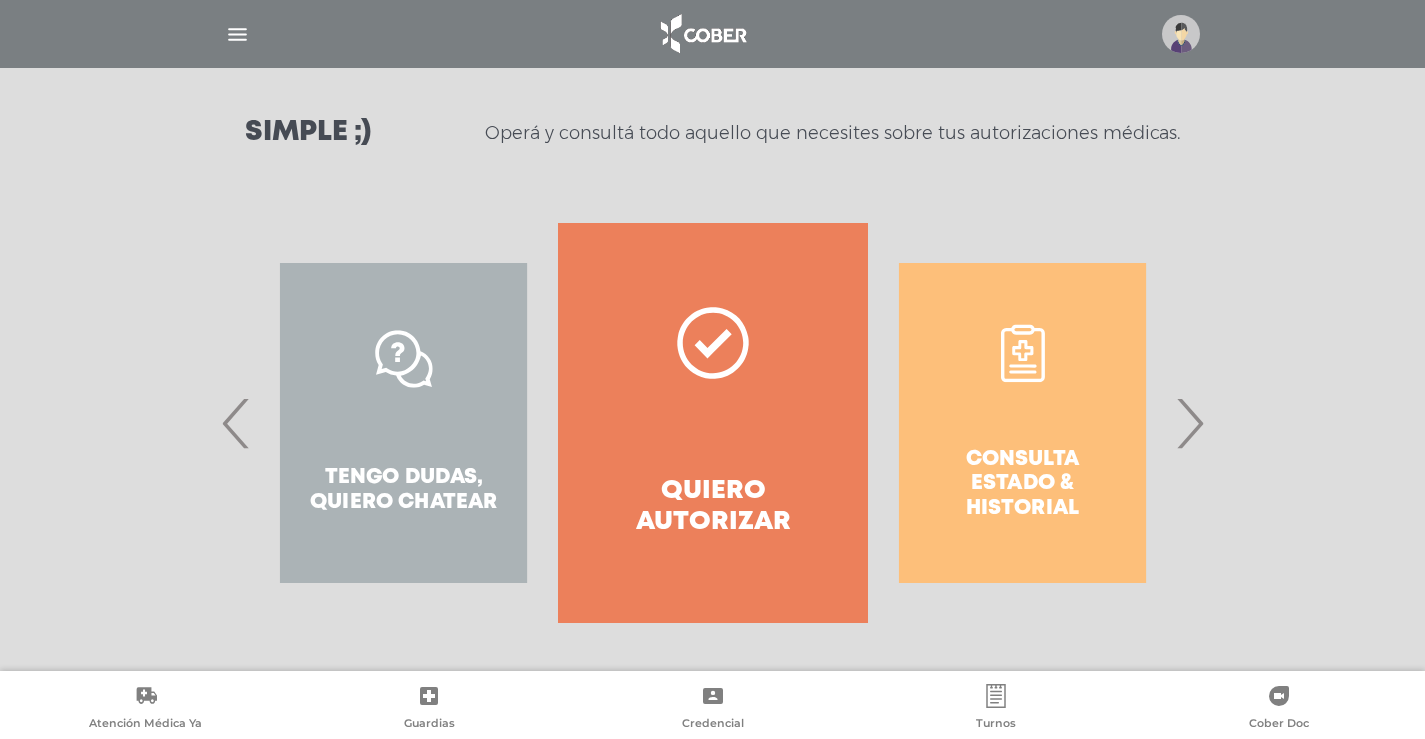 click on "Quiero autorizar" at bounding box center (712, 507) 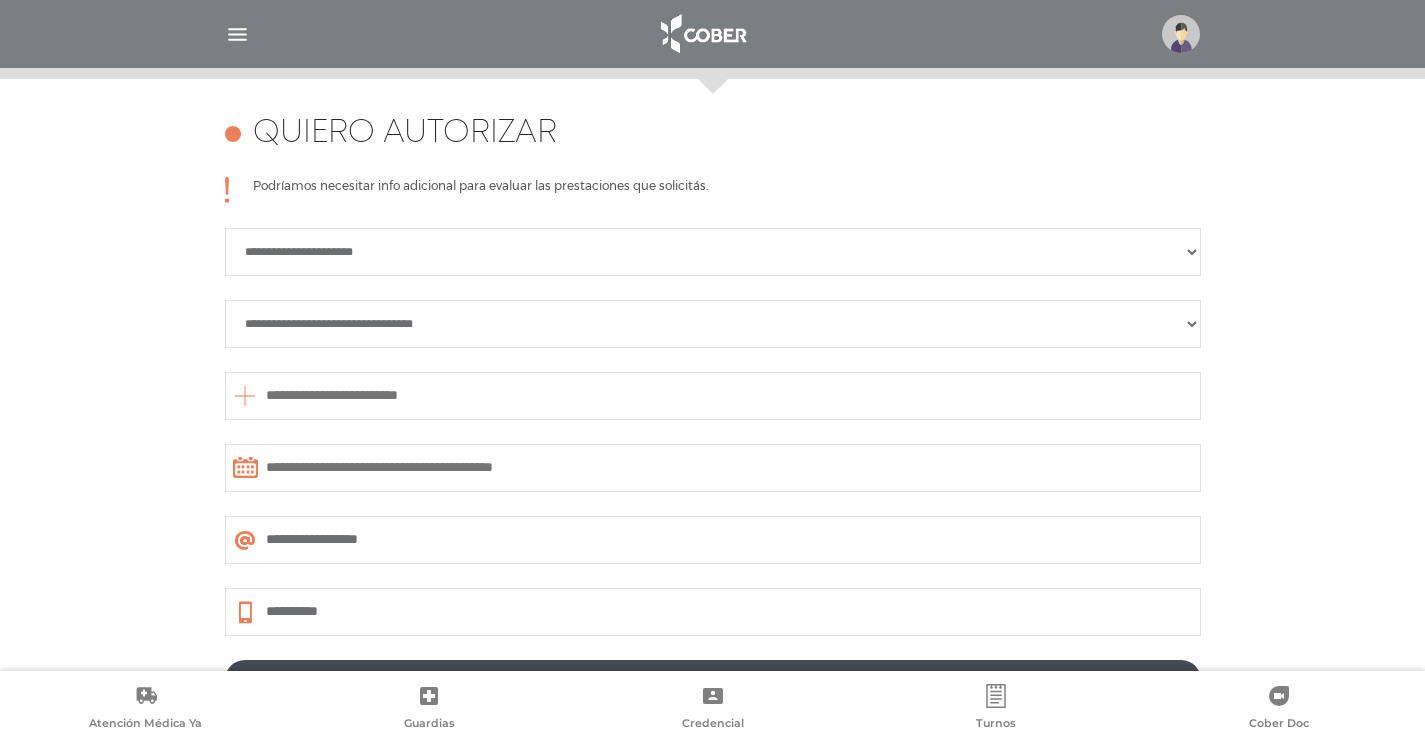 scroll, scrollTop: 990, scrollLeft: 0, axis: vertical 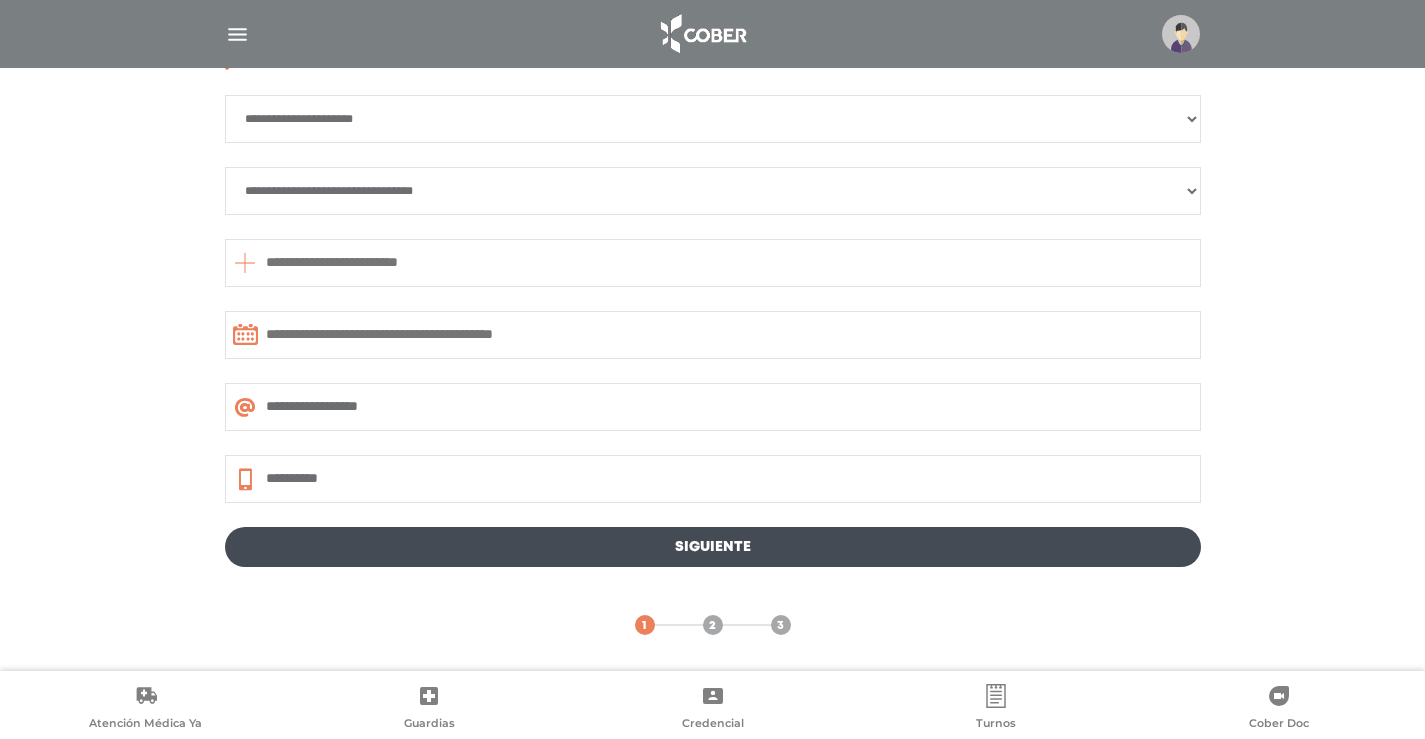 click on "**********" at bounding box center (713, 119) 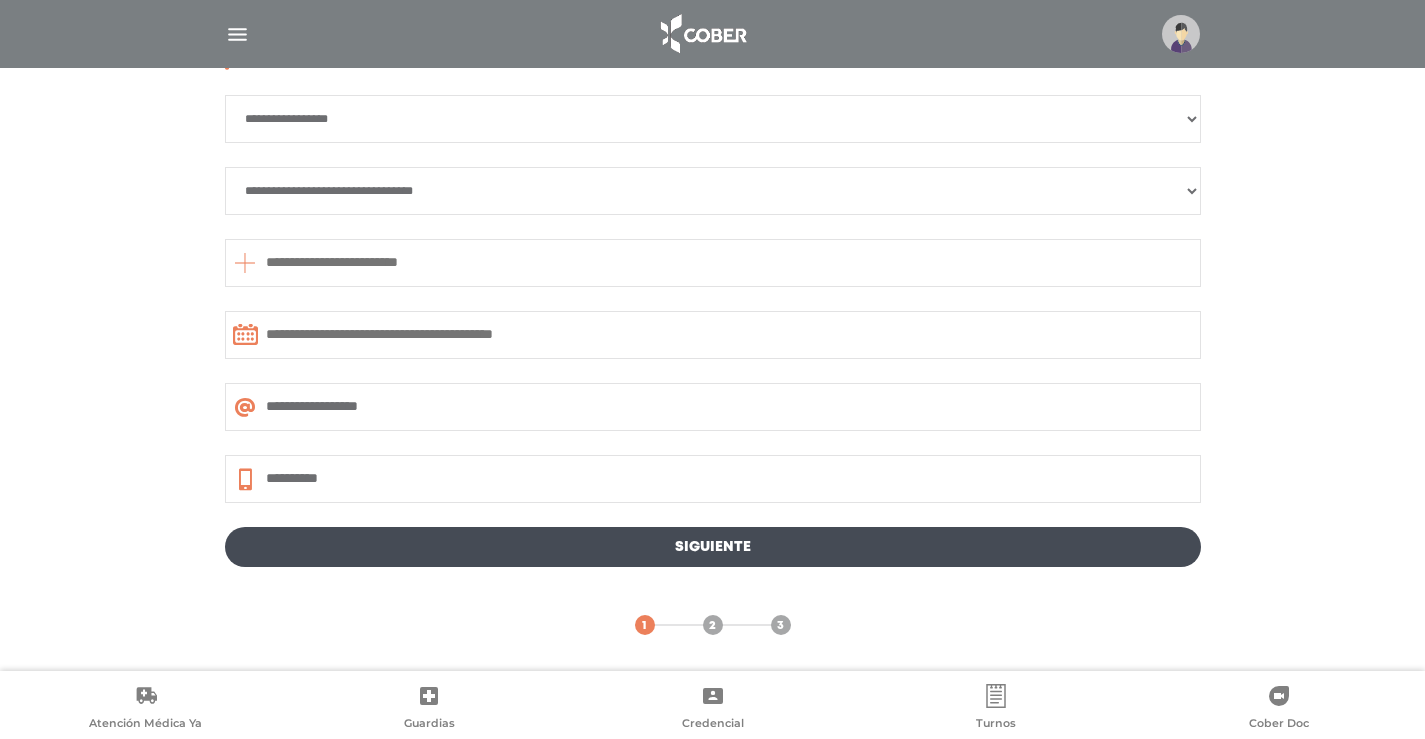click on "**********" at bounding box center (713, 119) 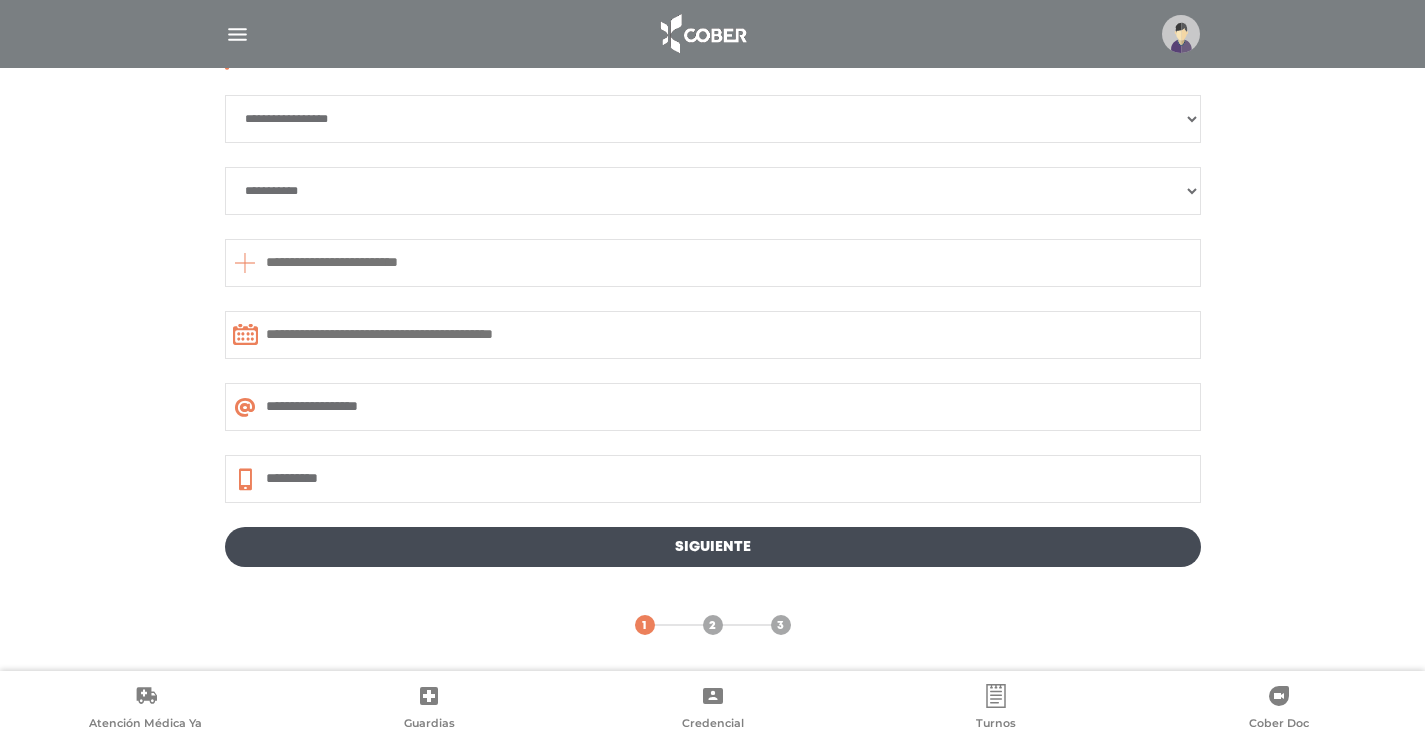 click on "**********" at bounding box center [713, 191] 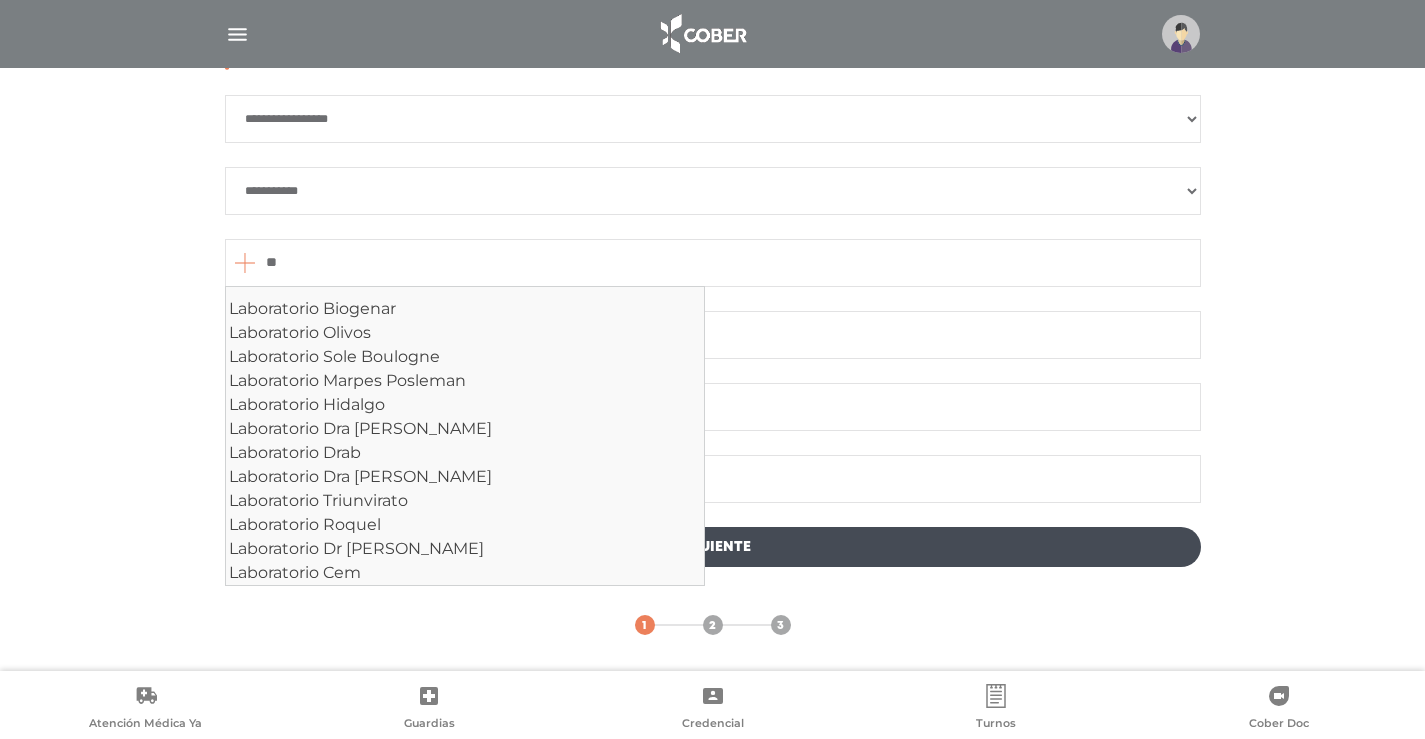 type on "*" 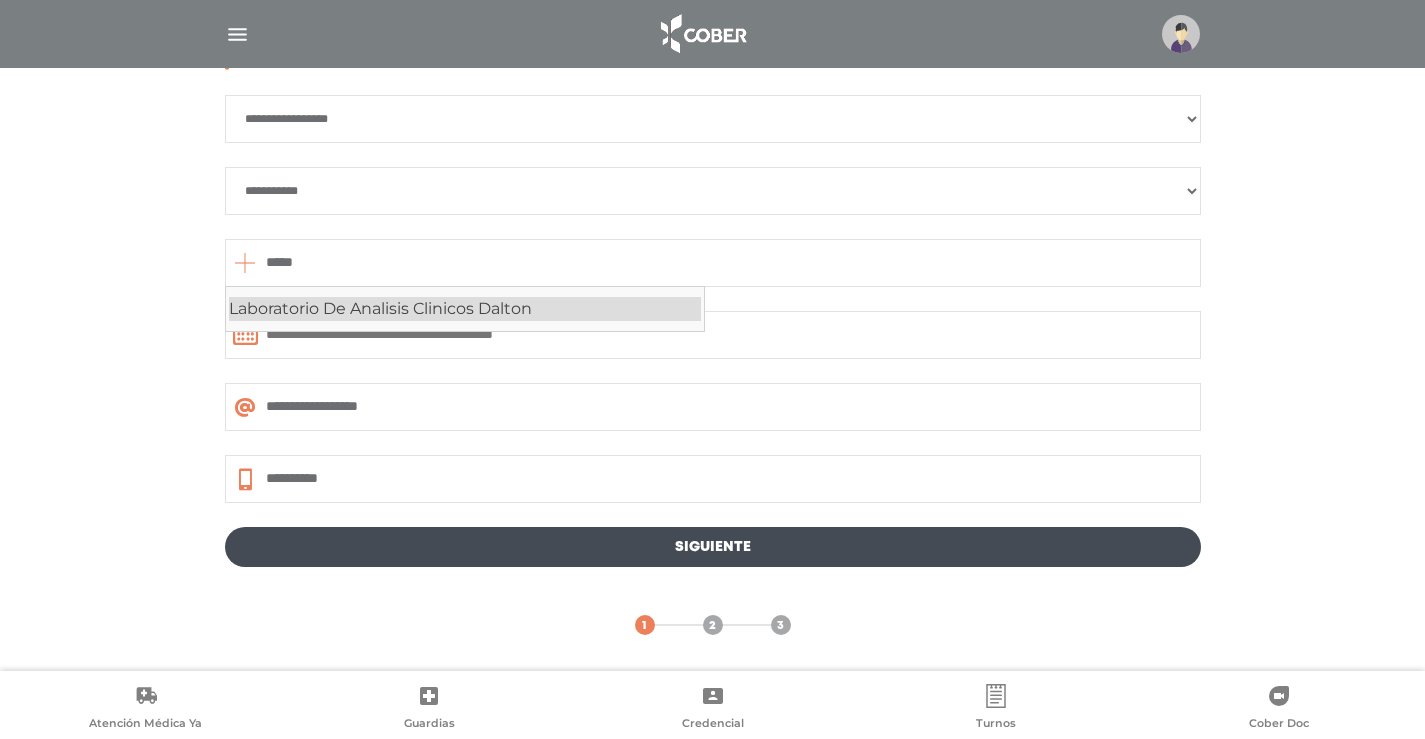 click on "Laboratorio De Analisis Clinicos Dalton" at bounding box center (465, 309) 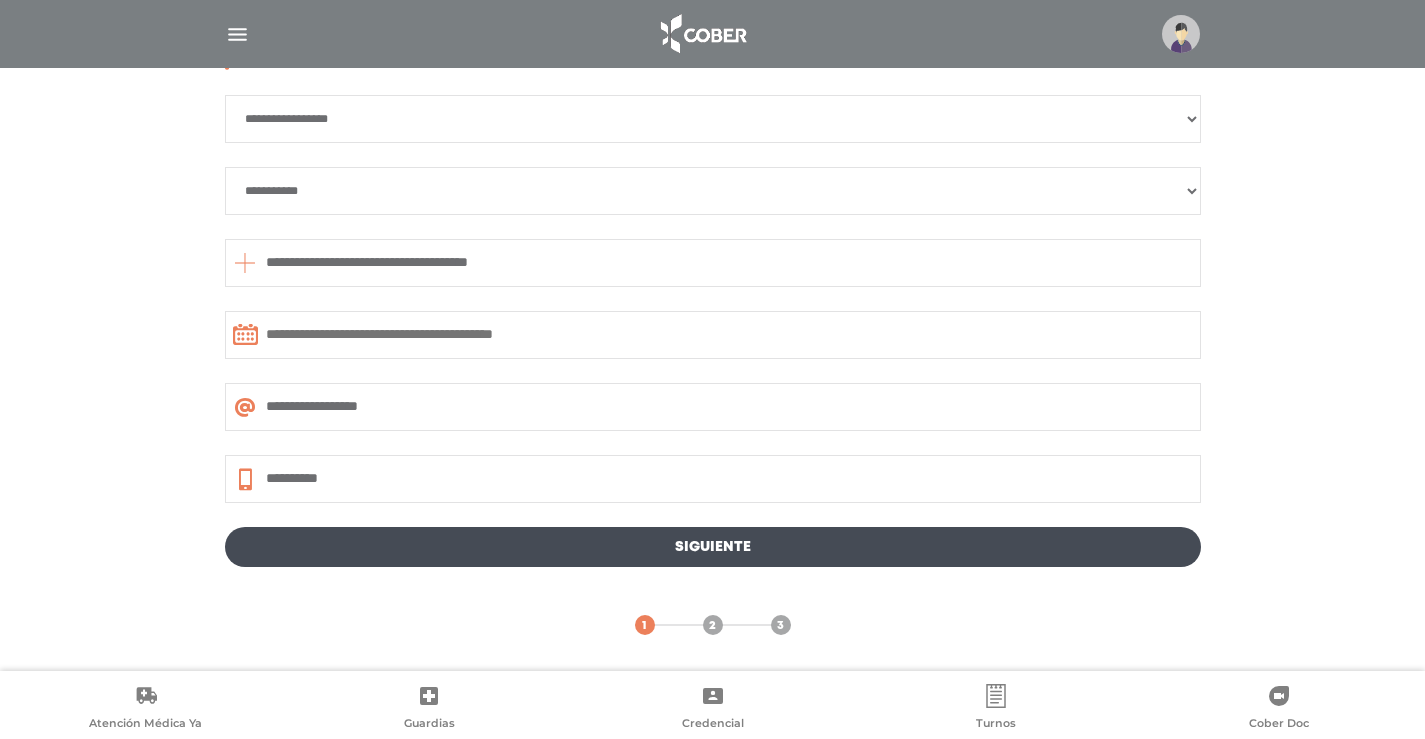 type on "**********" 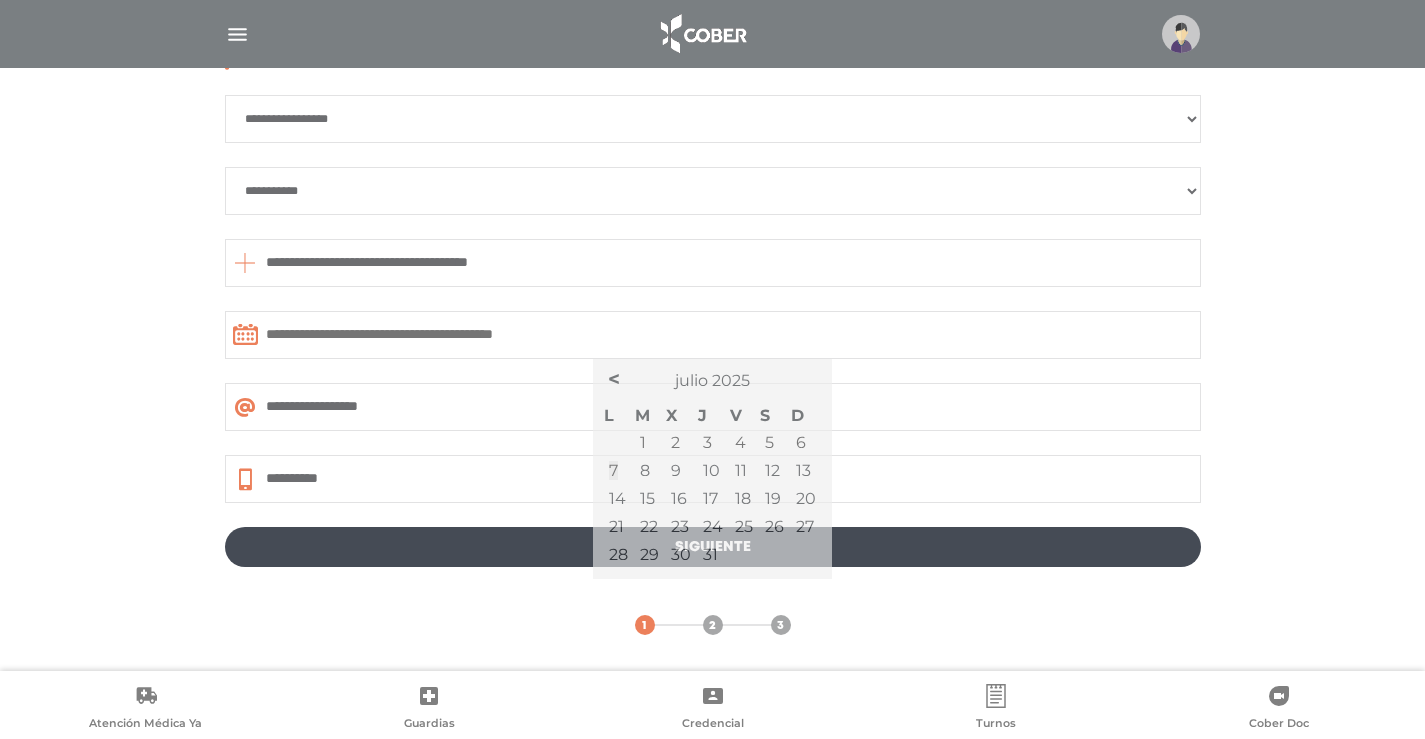 click at bounding box center (713, 335) 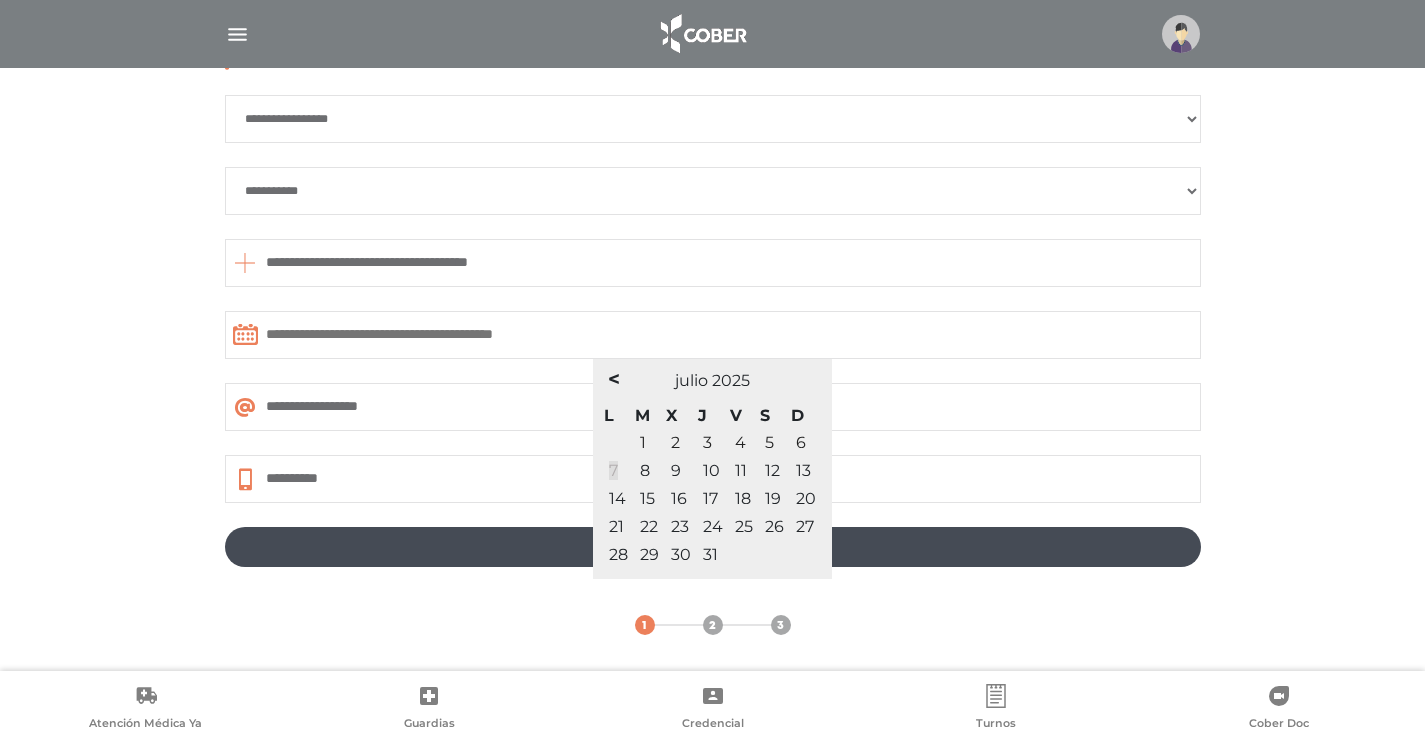 click on "7" at bounding box center [613, 470] 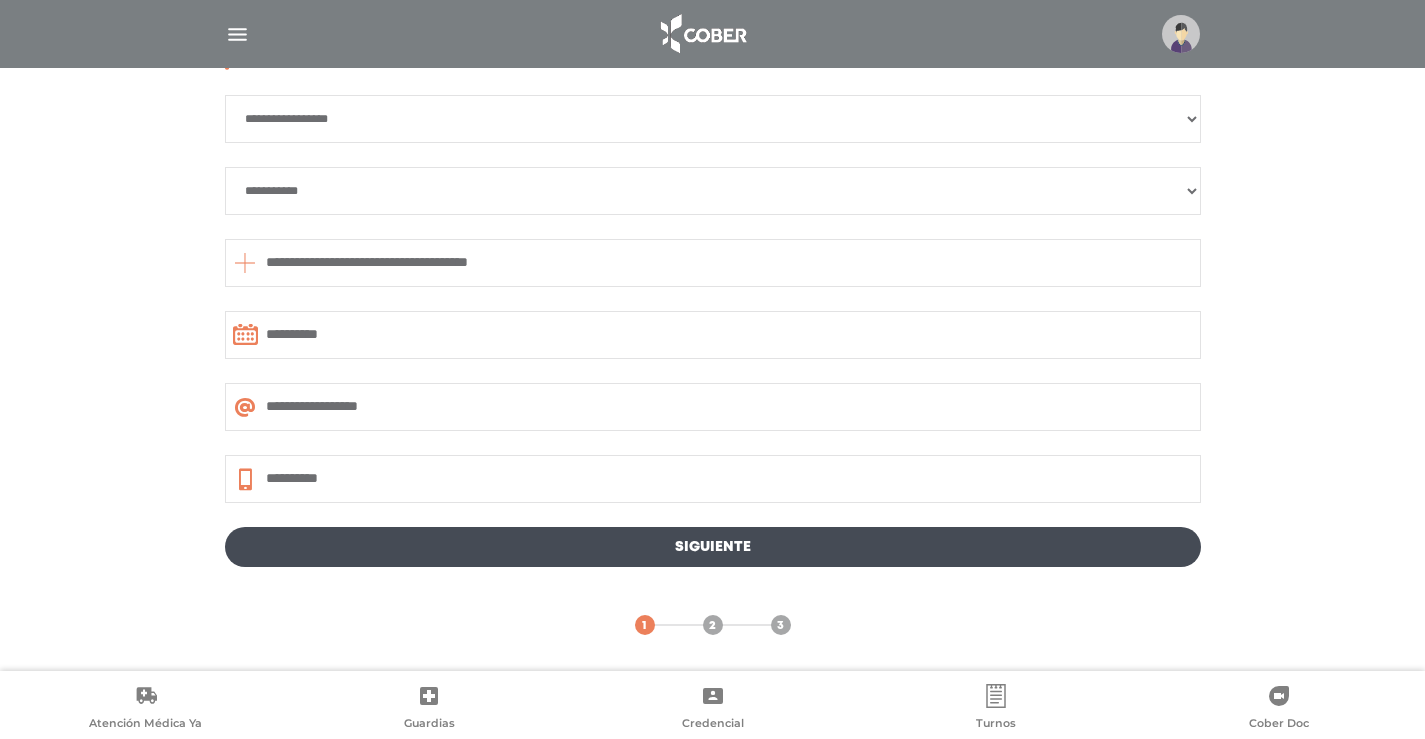click on "**********" at bounding box center [712, 308] 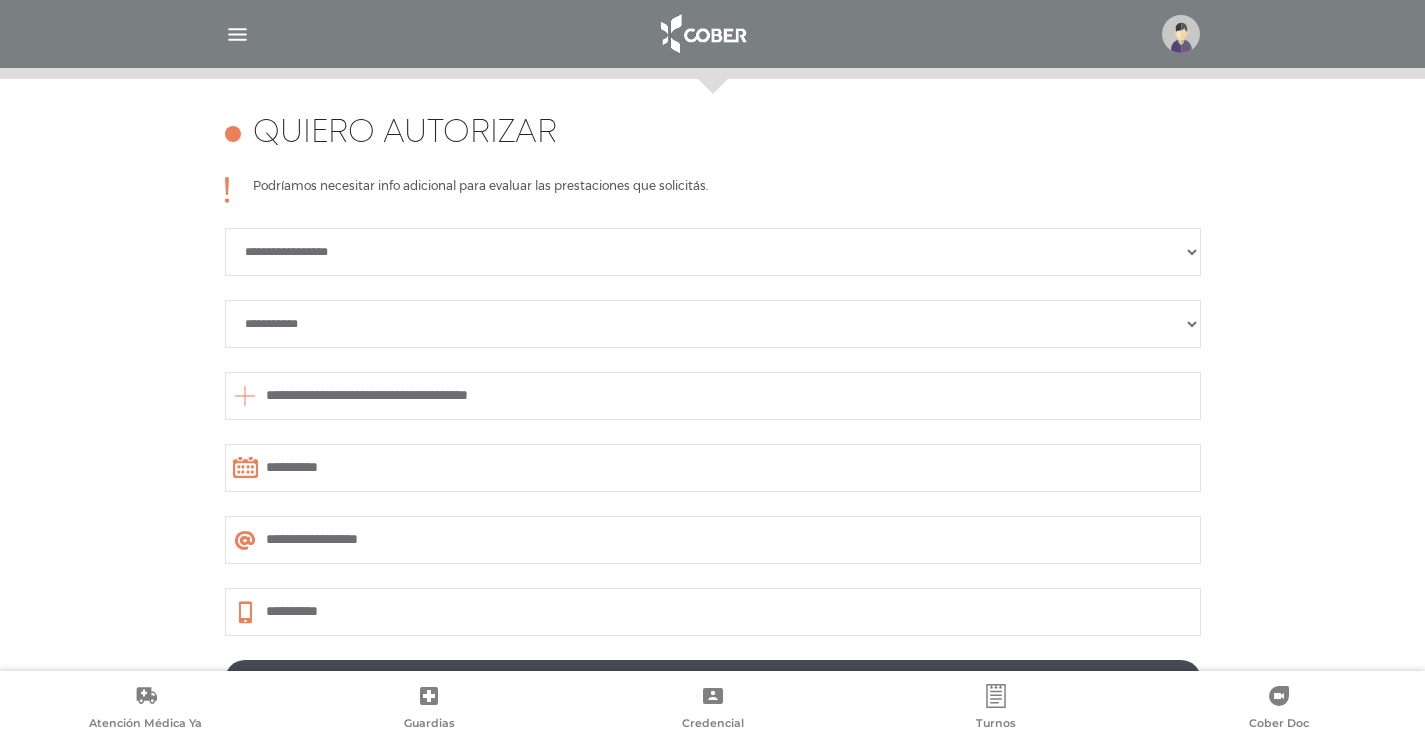 scroll, scrollTop: 990, scrollLeft: 0, axis: vertical 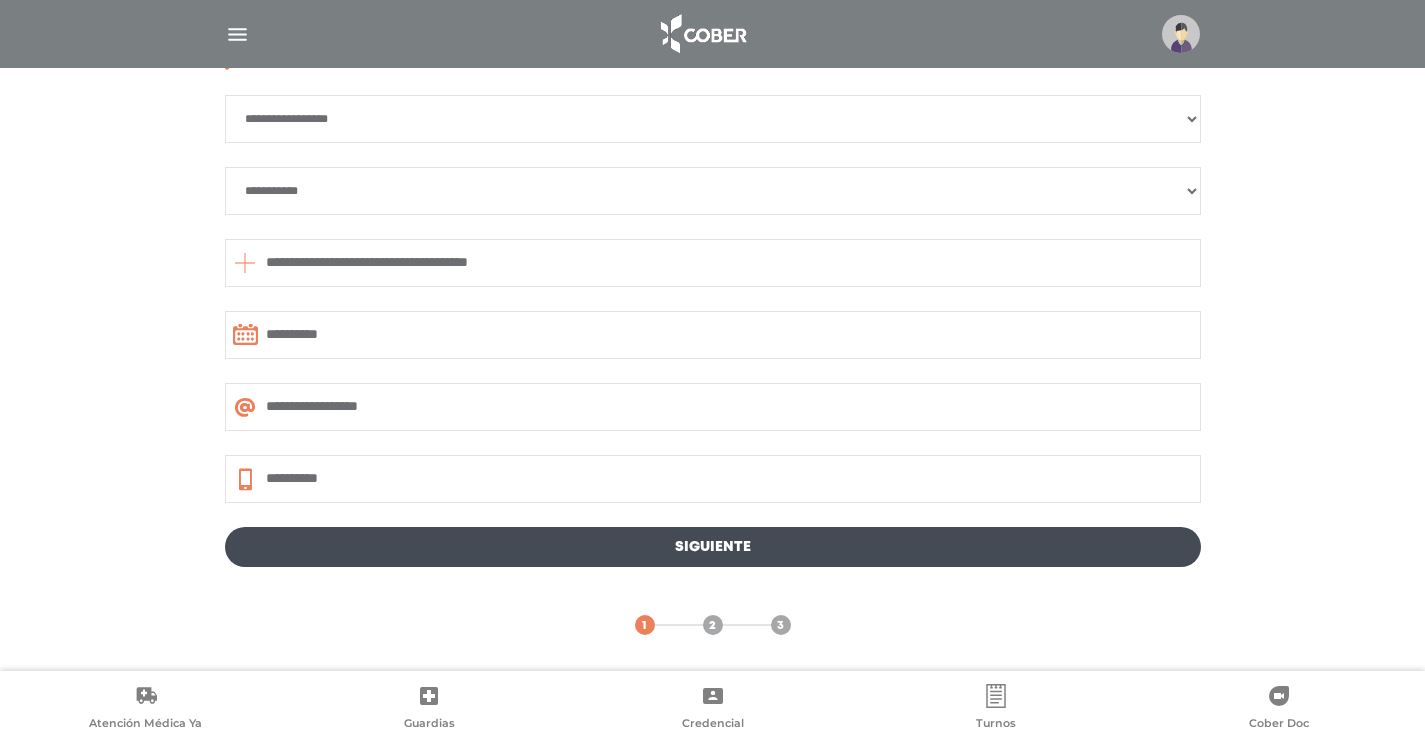 click on "Siguiente" at bounding box center [713, 547] 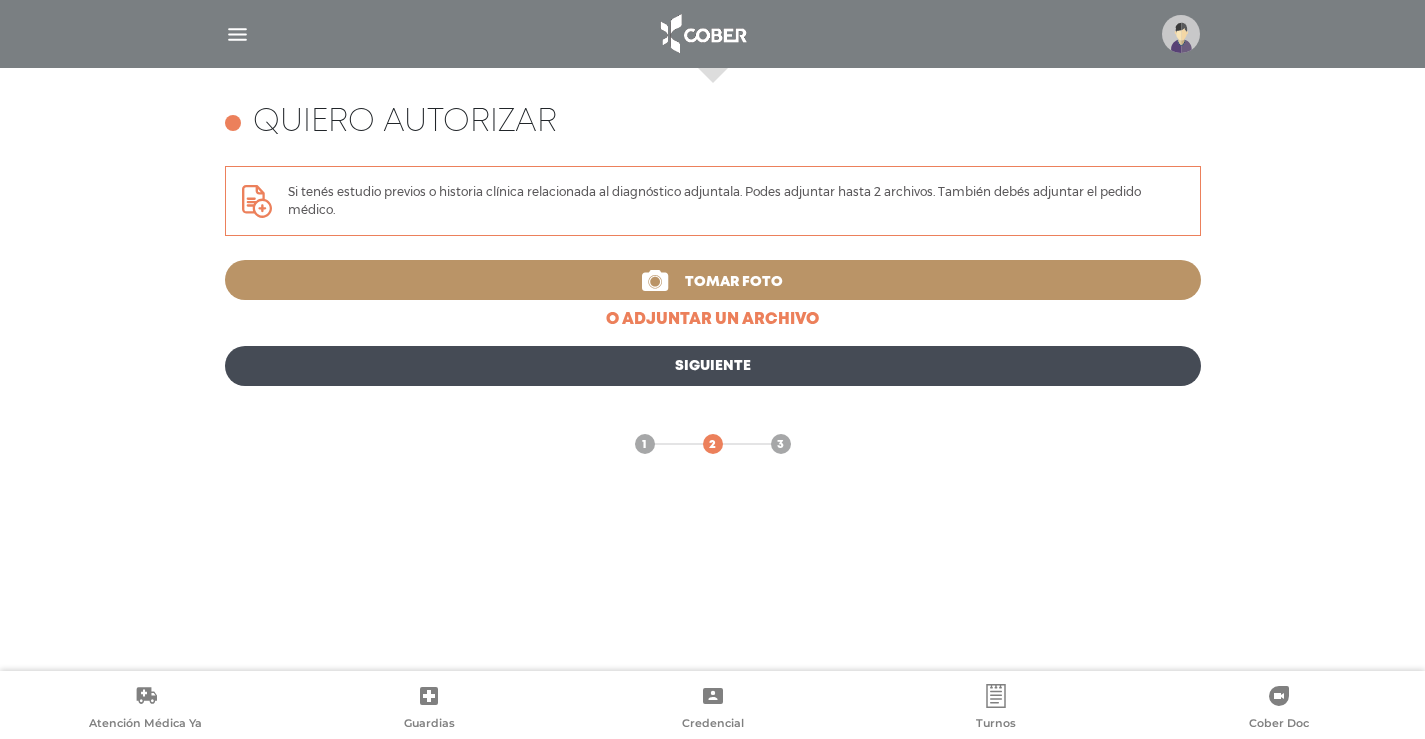 scroll, scrollTop: 868, scrollLeft: 0, axis: vertical 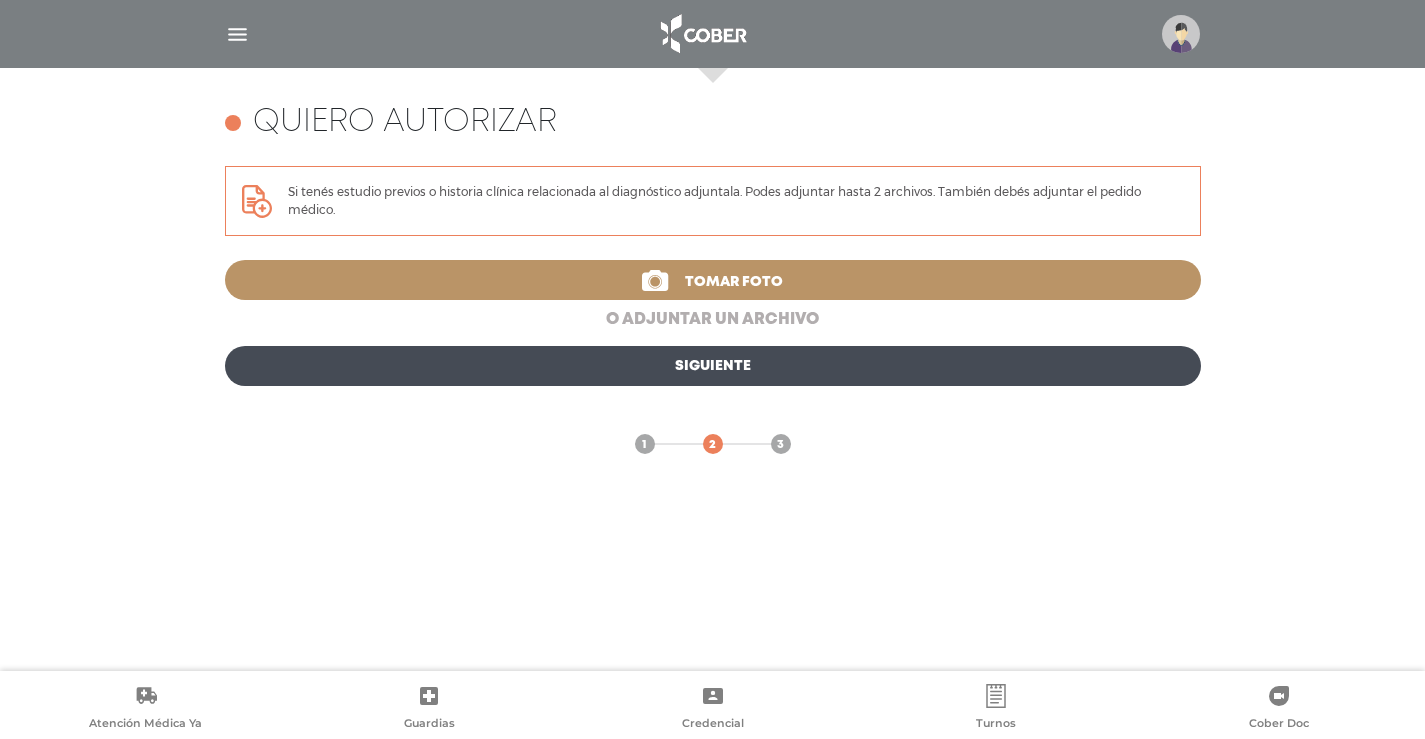 click on "o adjuntar un archivo" at bounding box center (713, 320) 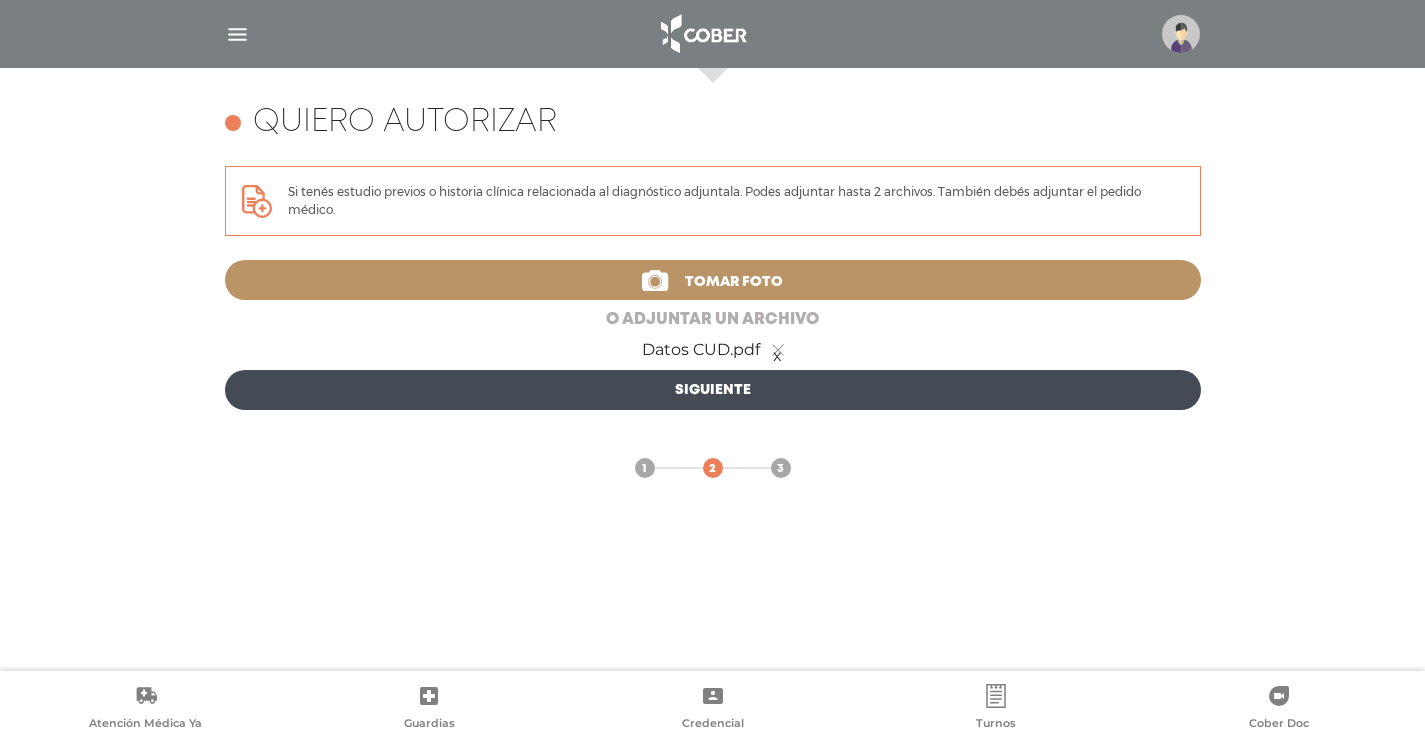 click on "o adjuntar un archivo" at bounding box center (713, 320) 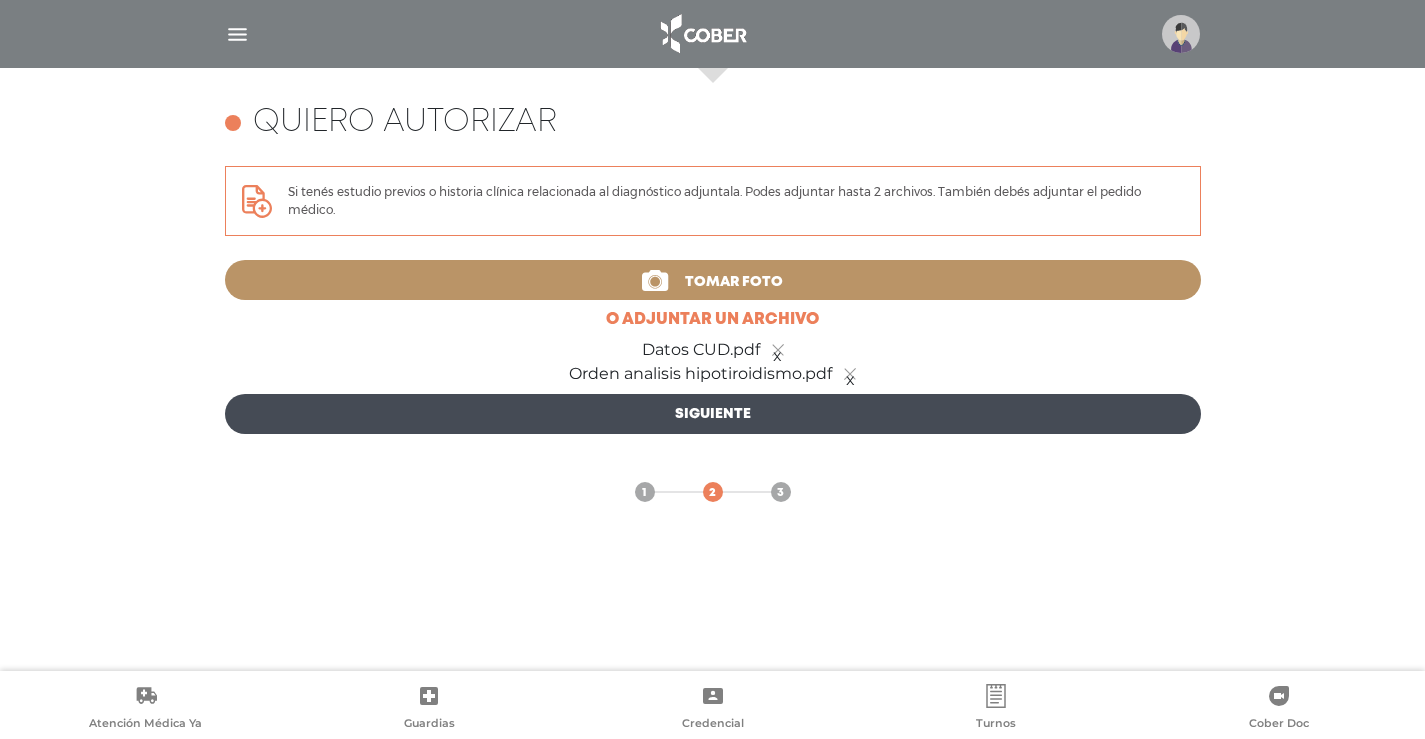click on "Siguiente" at bounding box center (713, 414) 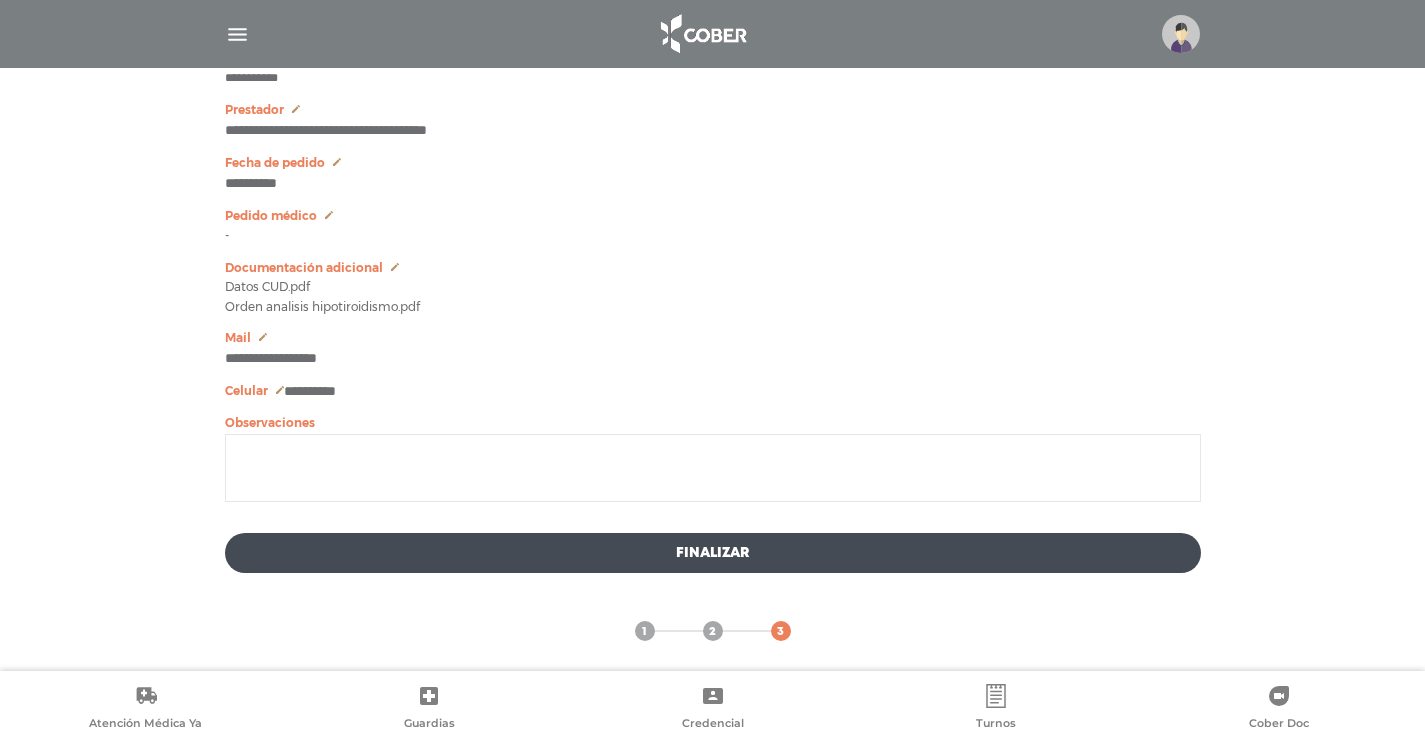 scroll, scrollTop: 1124, scrollLeft: 0, axis: vertical 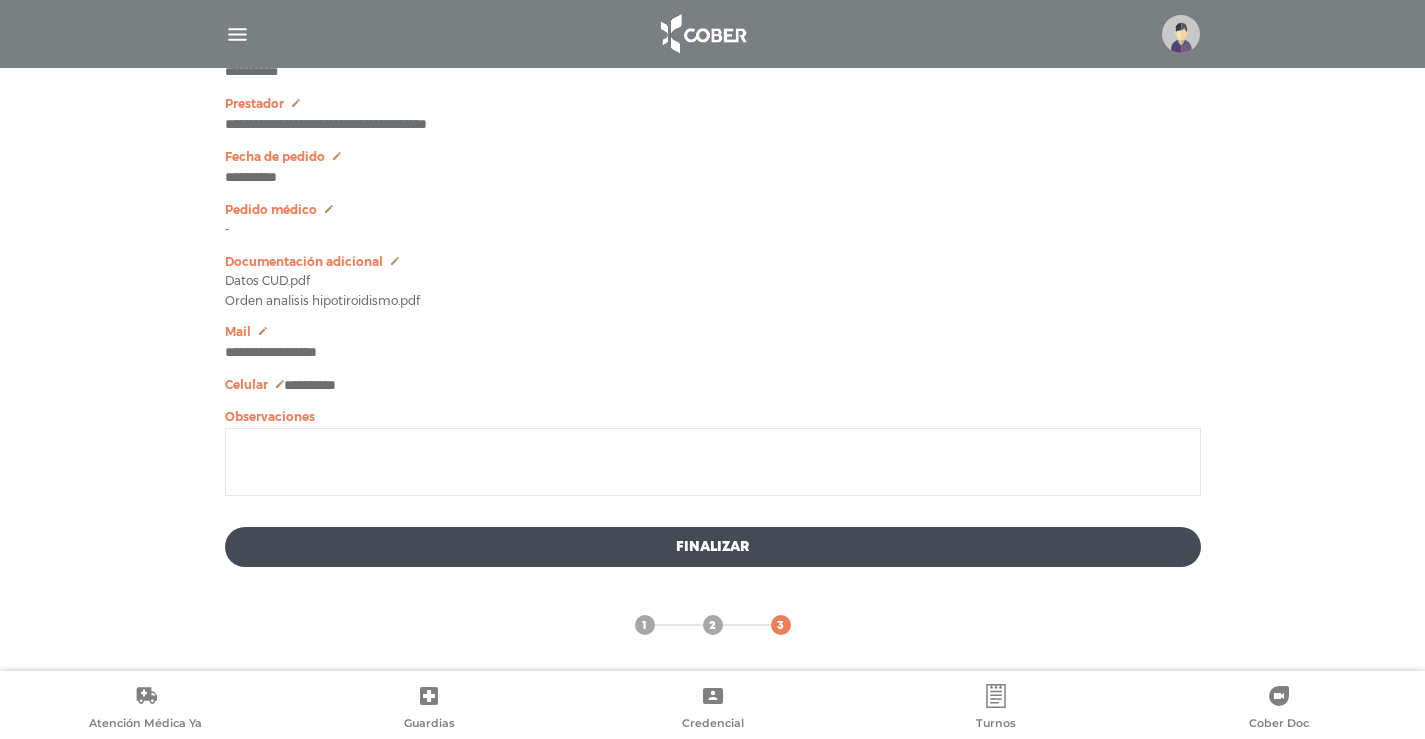 click at bounding box center [713, 462] 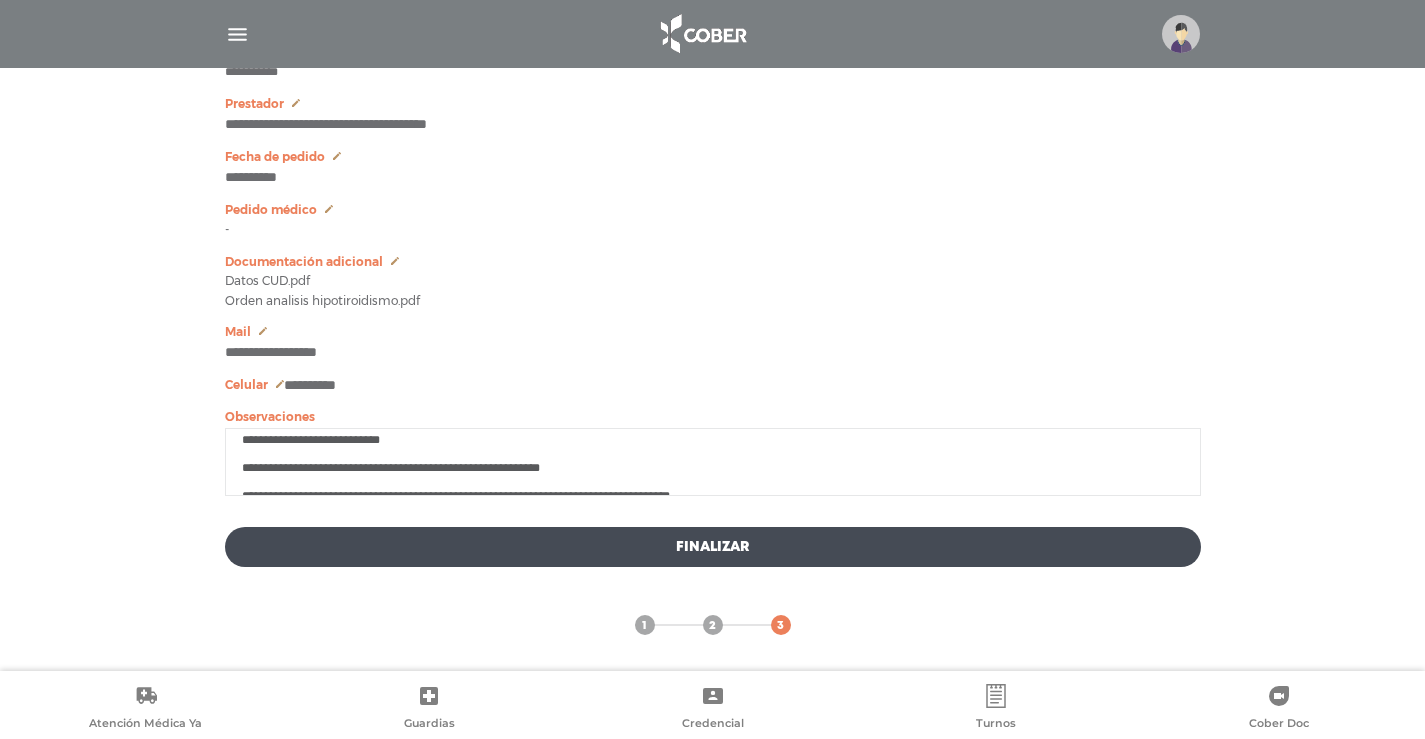 scroll, scrollTop: 0, scrollLeft: 0, axis: both 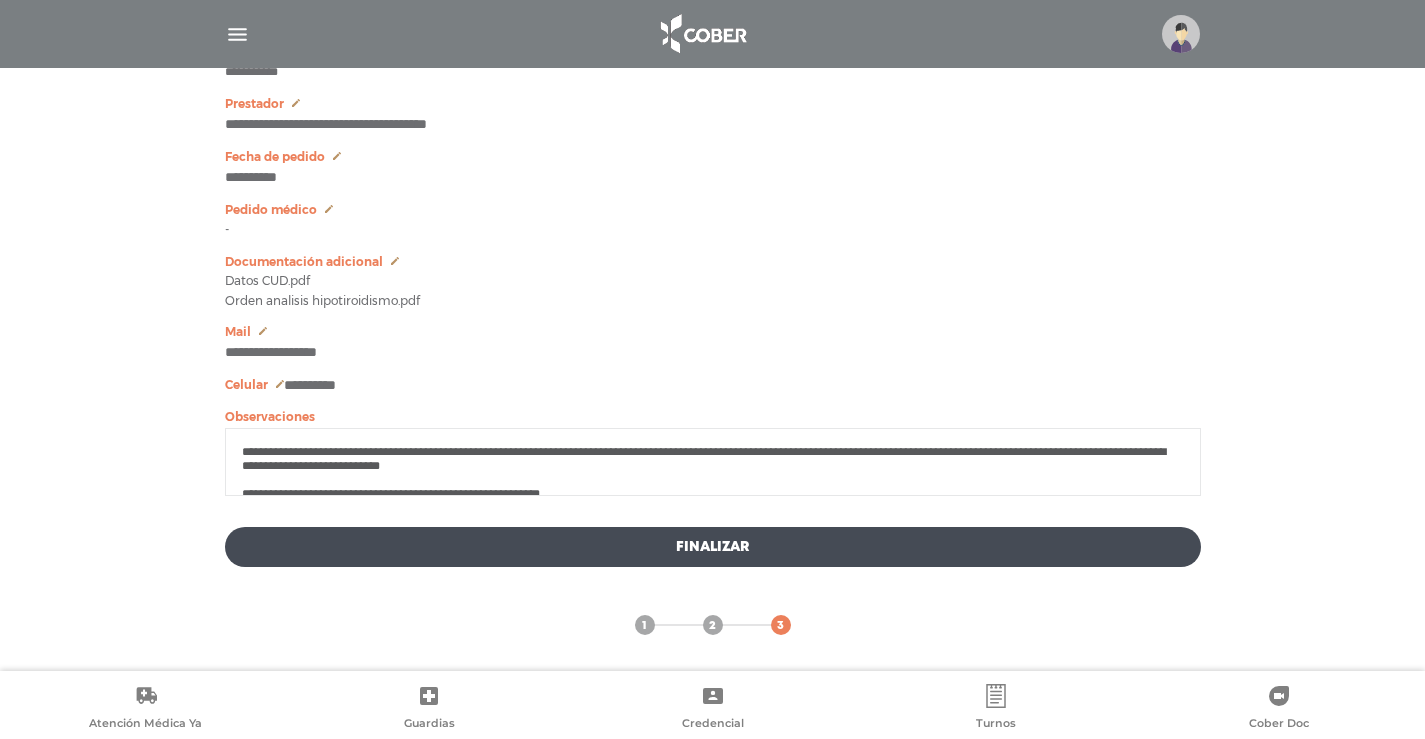 click on "**********" at bounding box center [713, 462] 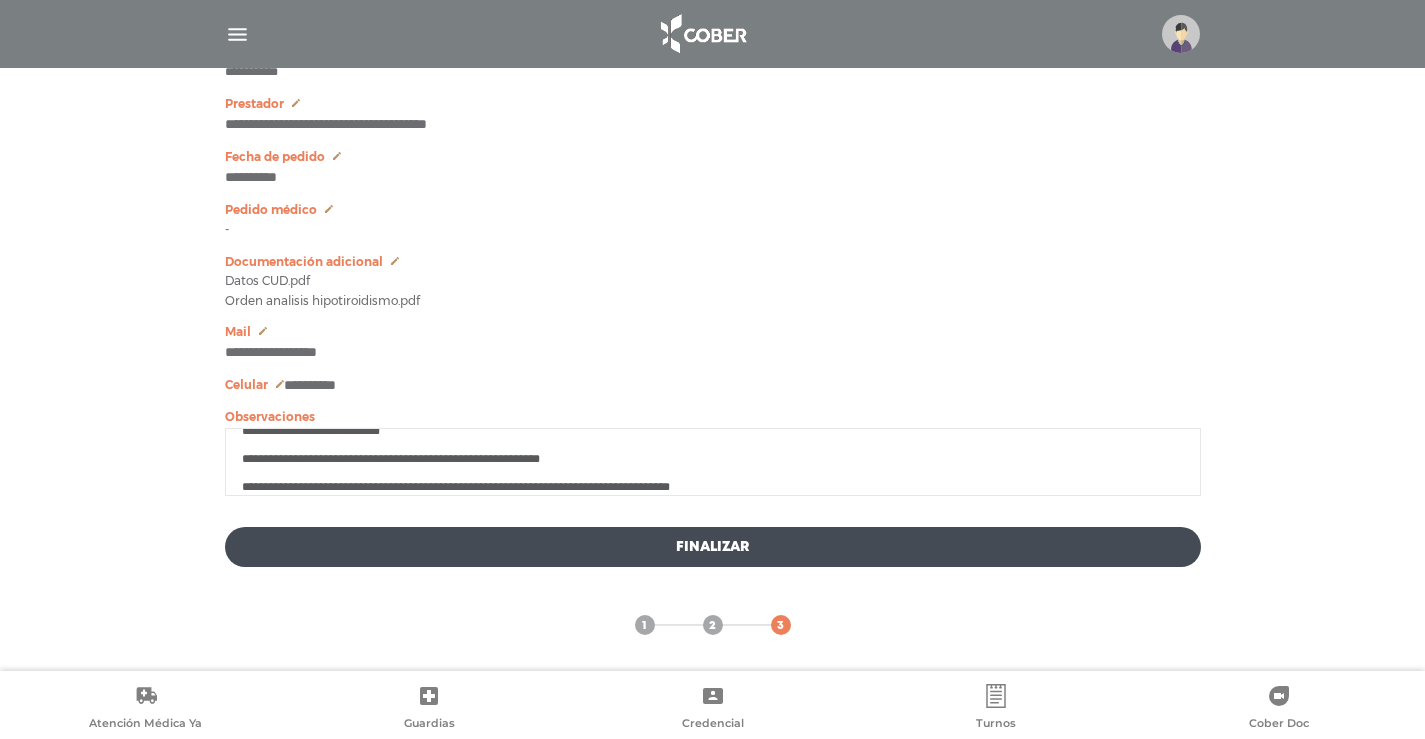 scroll, scrollTop: 49, scrollLeft: 0, axis: vertical 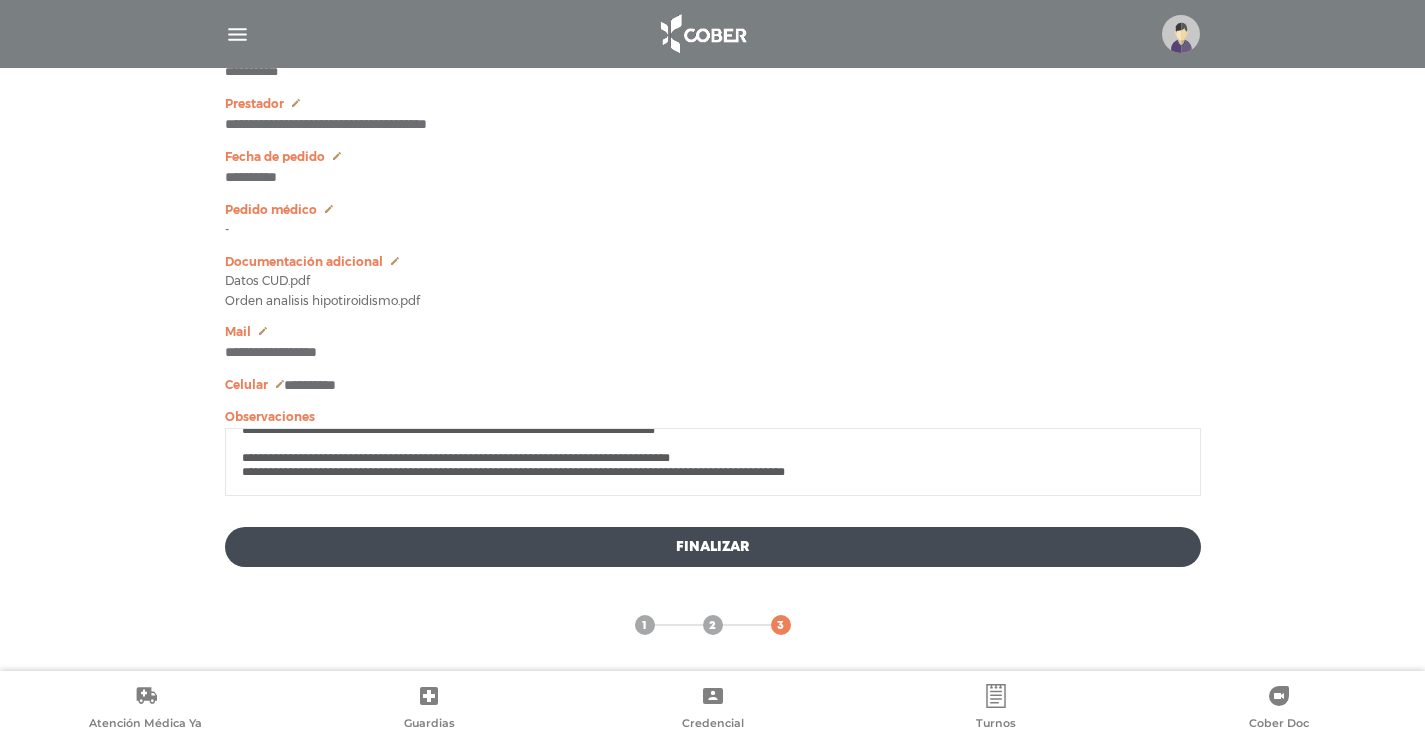 click on "**********" at bounding box center [713, 462] 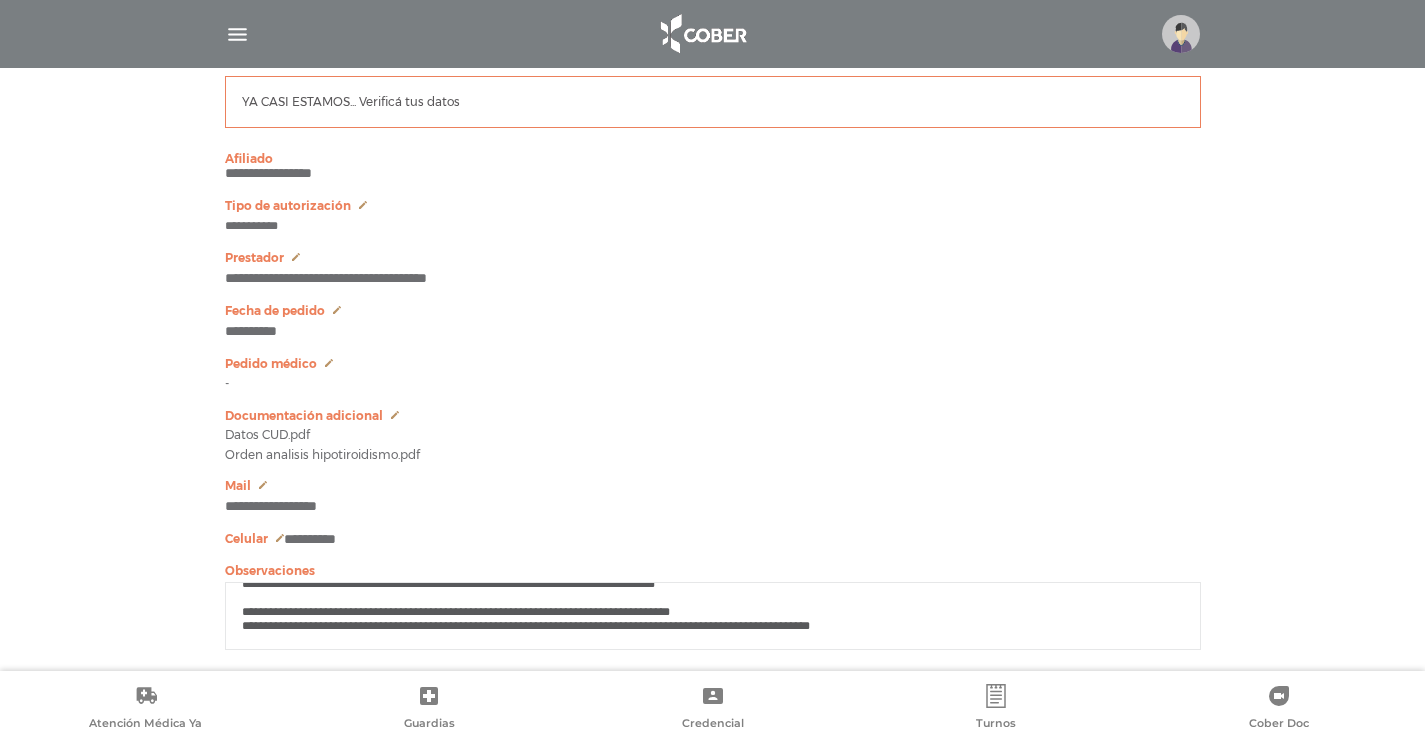 scroll, scrollTop: 1124, scrollLeft: 0, axis: vertical 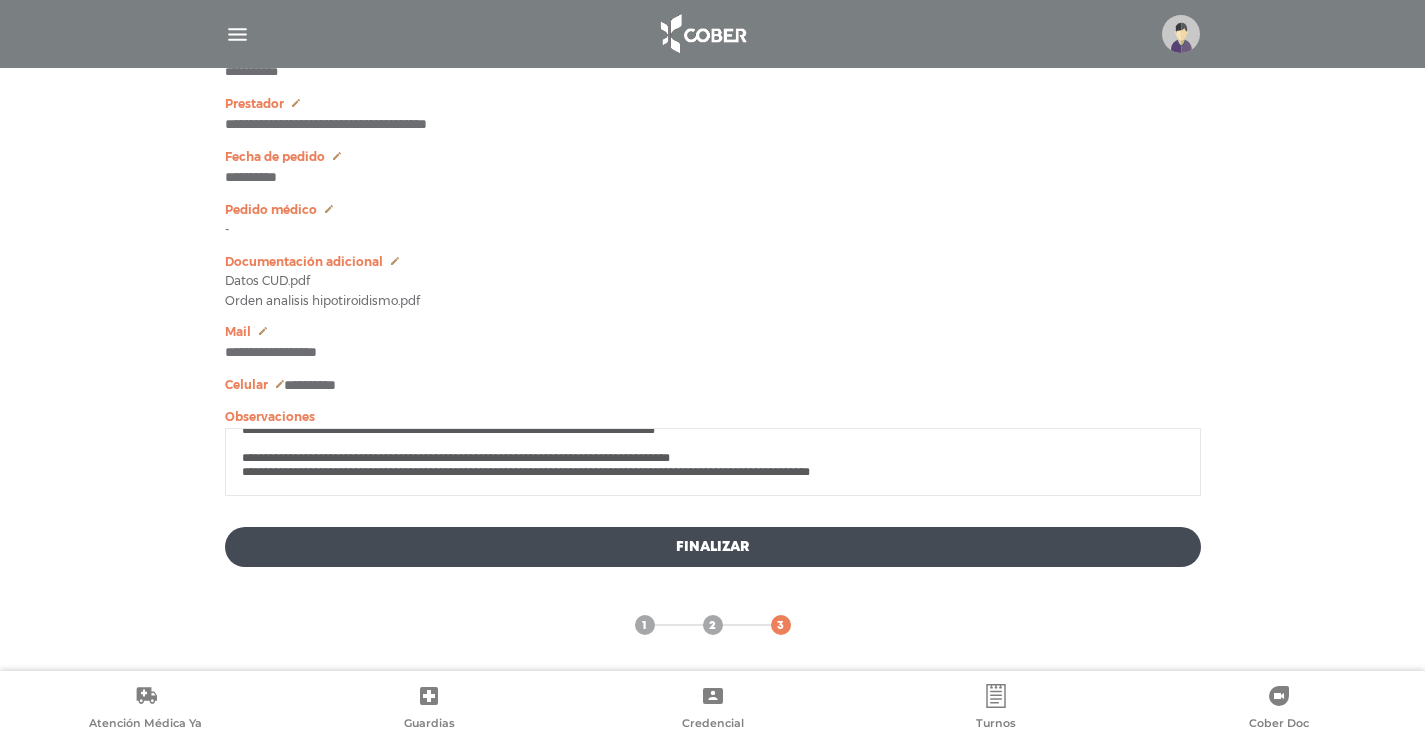 type on "**********" 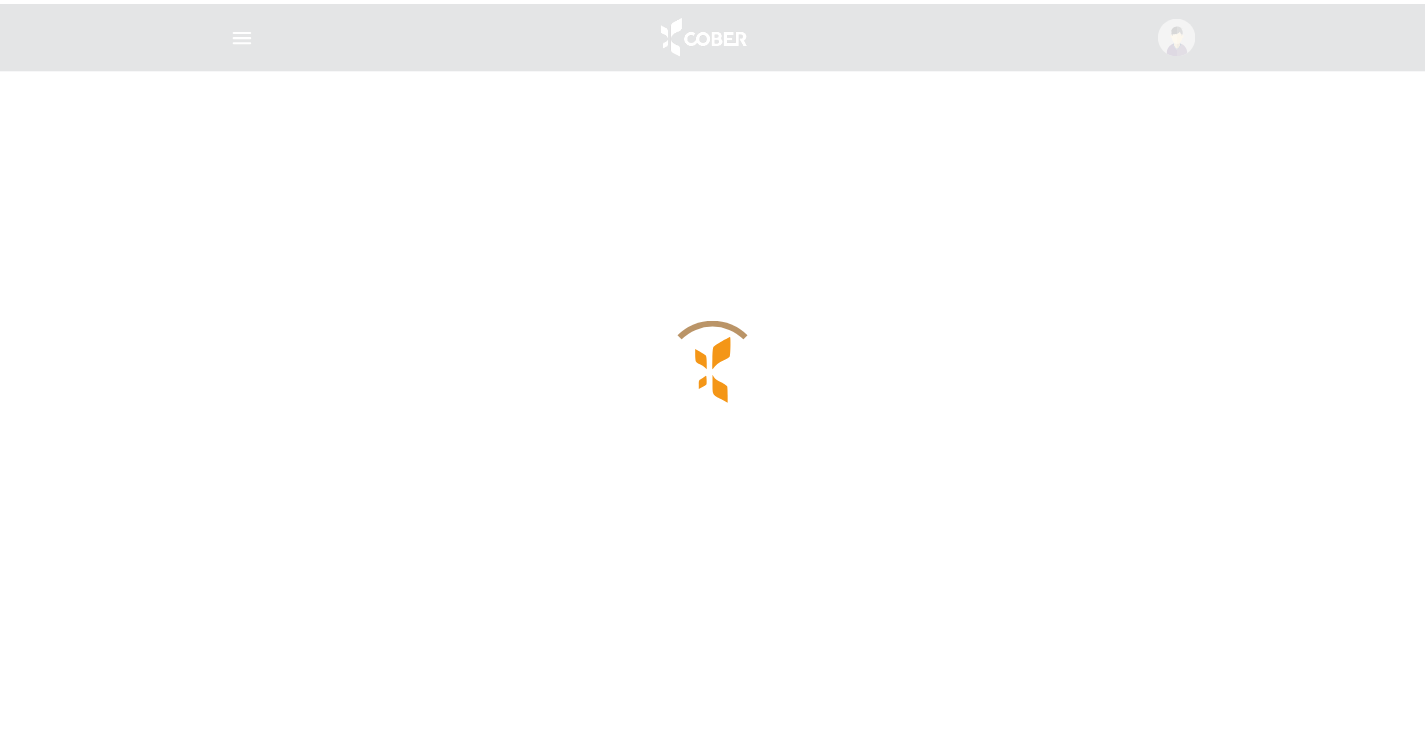 scroll, scrollTop: 0, scrollLeft: 0, axis: both 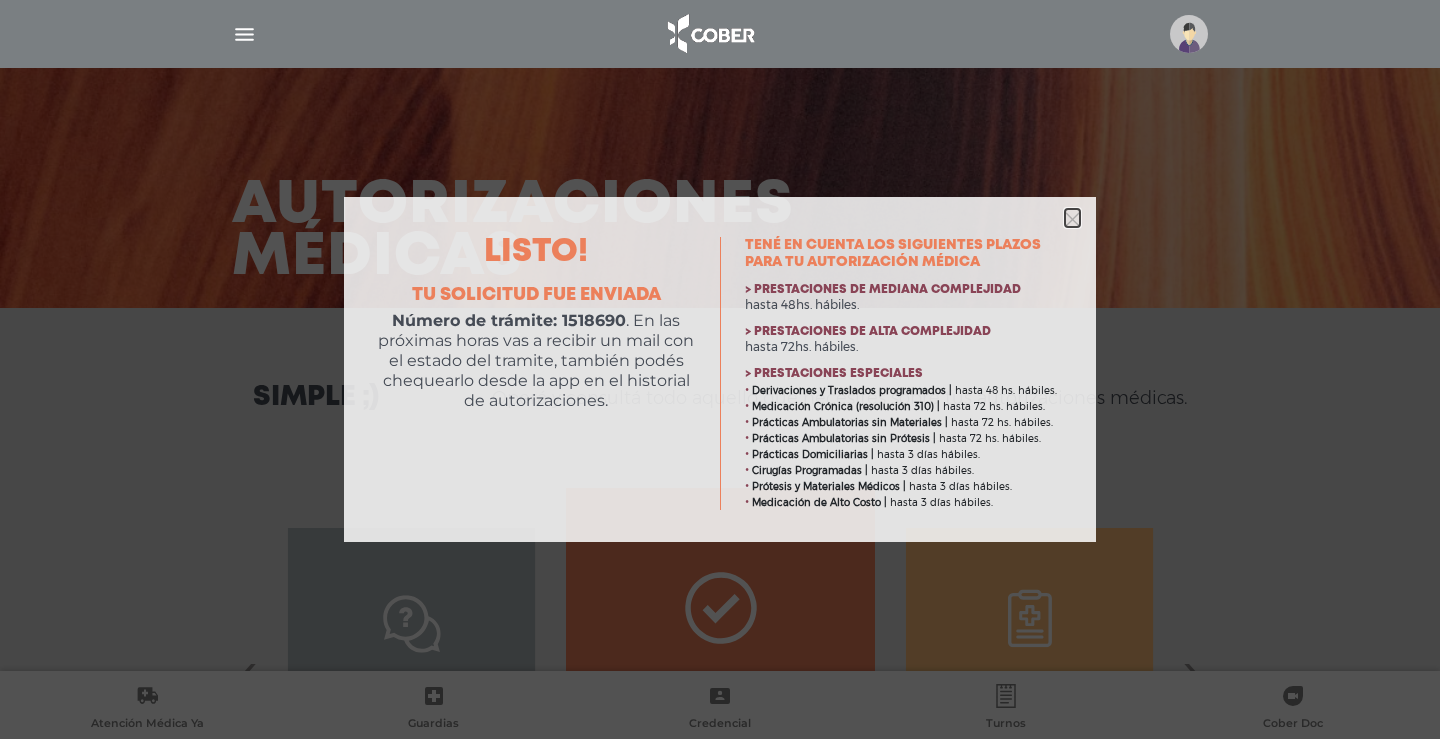 click 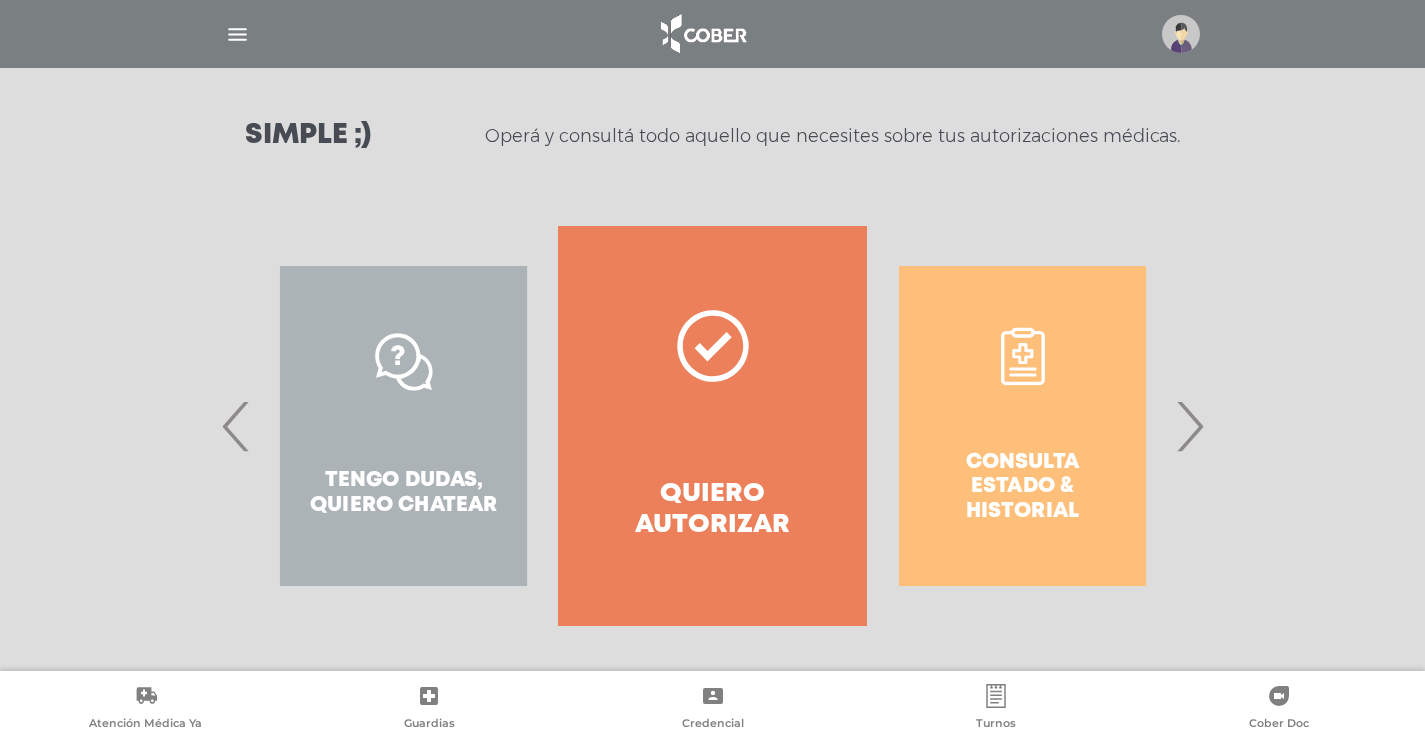 scroll, scrollTop: 265, scrollLeft: 0, axis: vertical 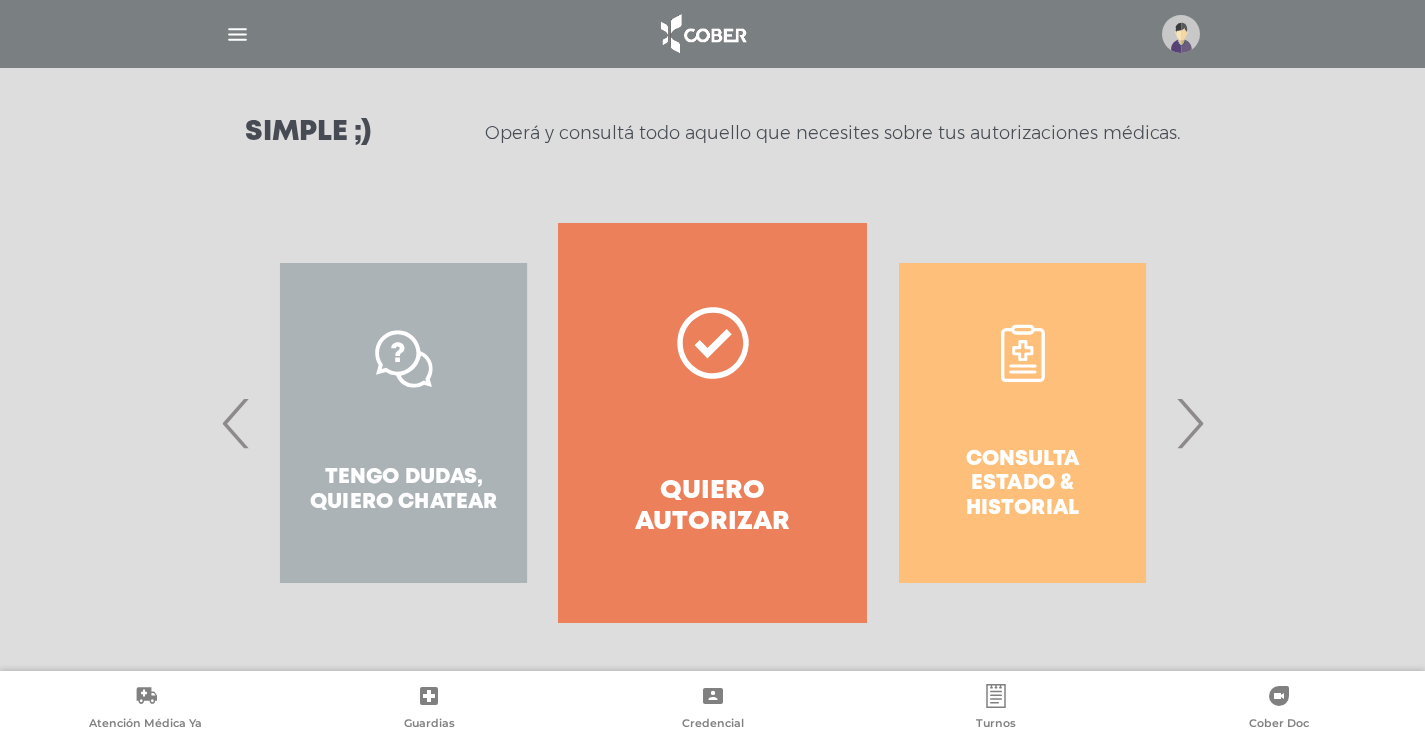 click 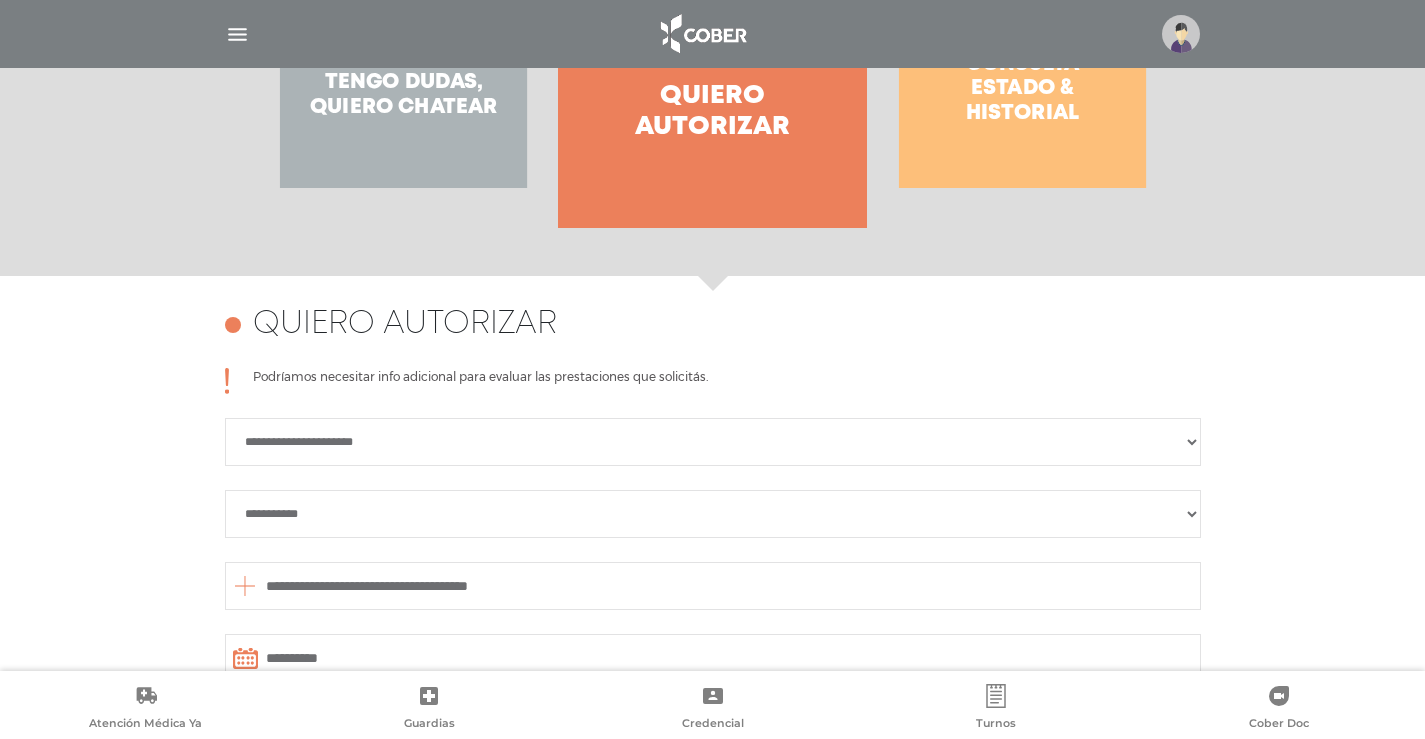 scroll, scrollTop: 888, scrollLeft: 0, axis: vertical 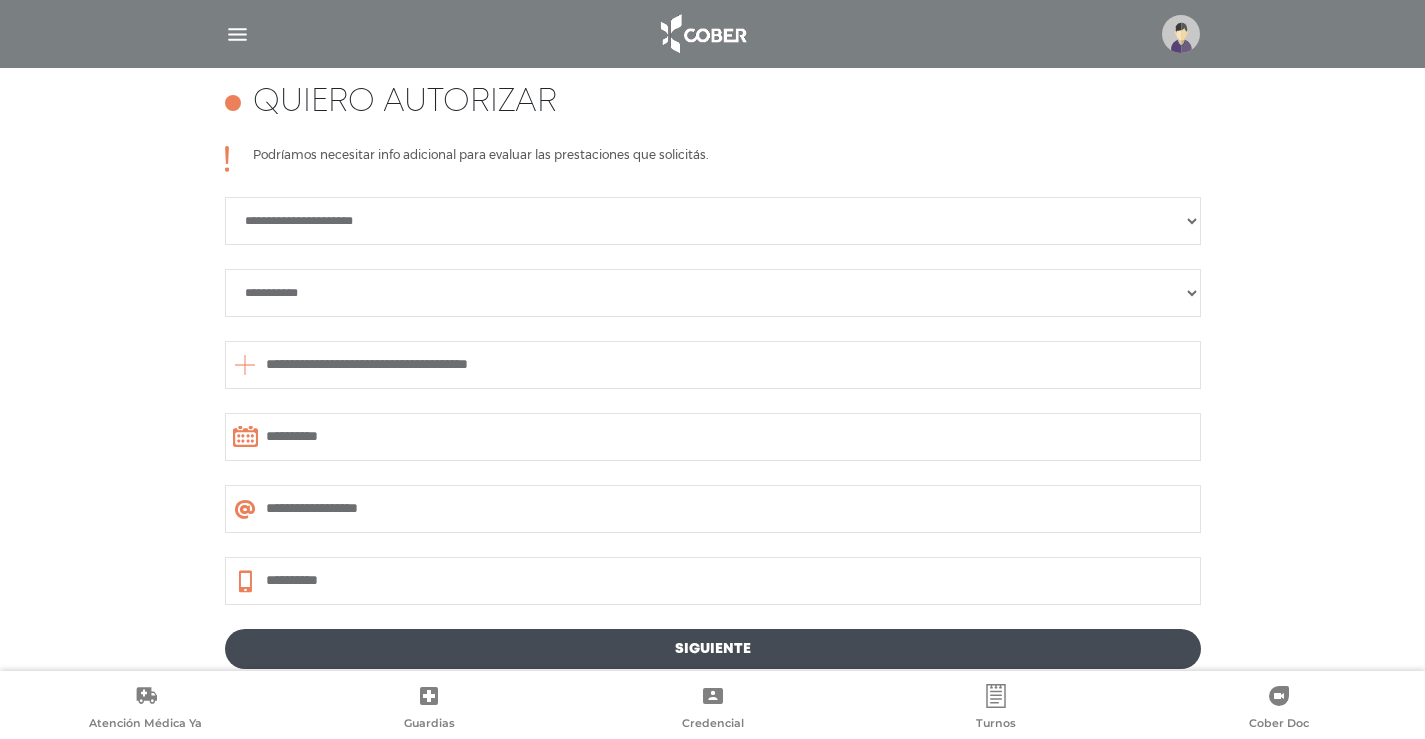 click on "**********" at bounding box center (713, 221) 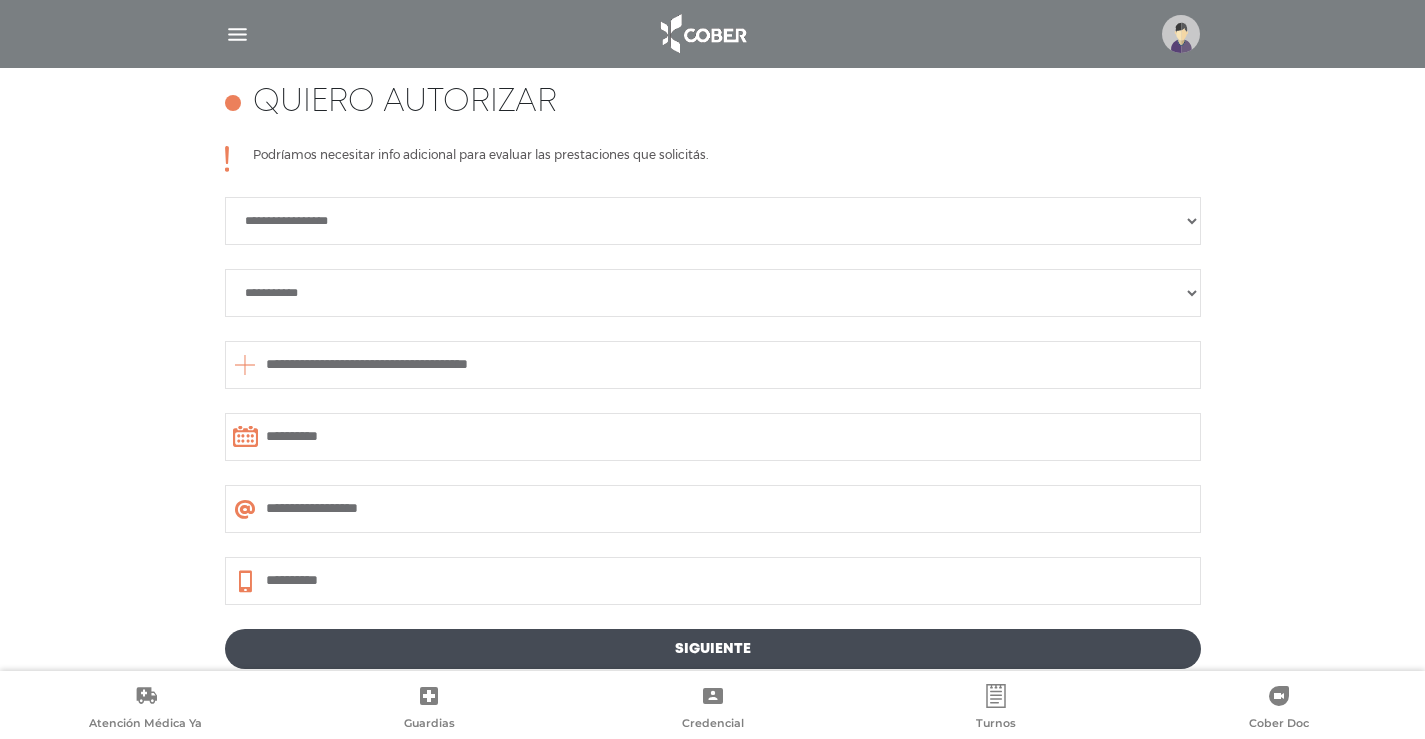 click on "**********" at bounding box center [713, 293] 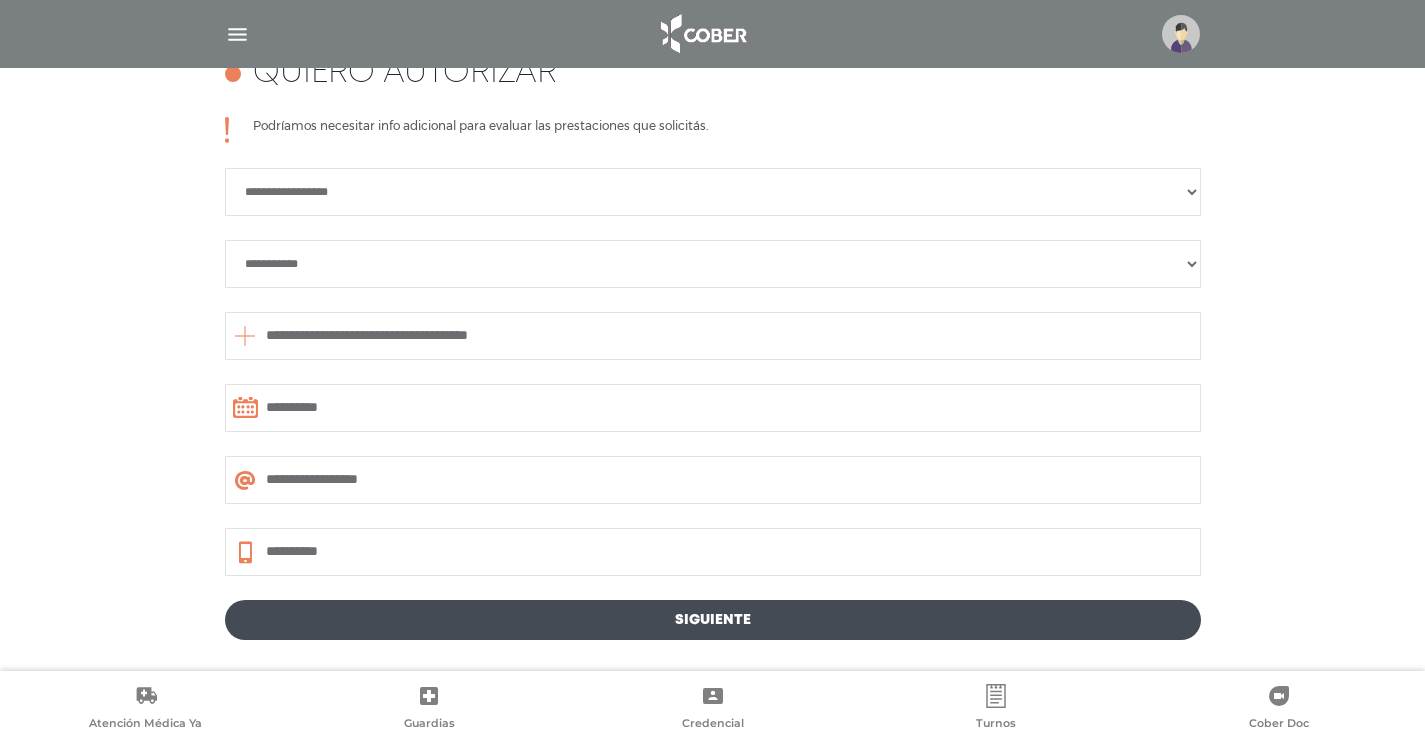 scroll, scrollTop: 990, scrollLeft: 0, axis: vertical 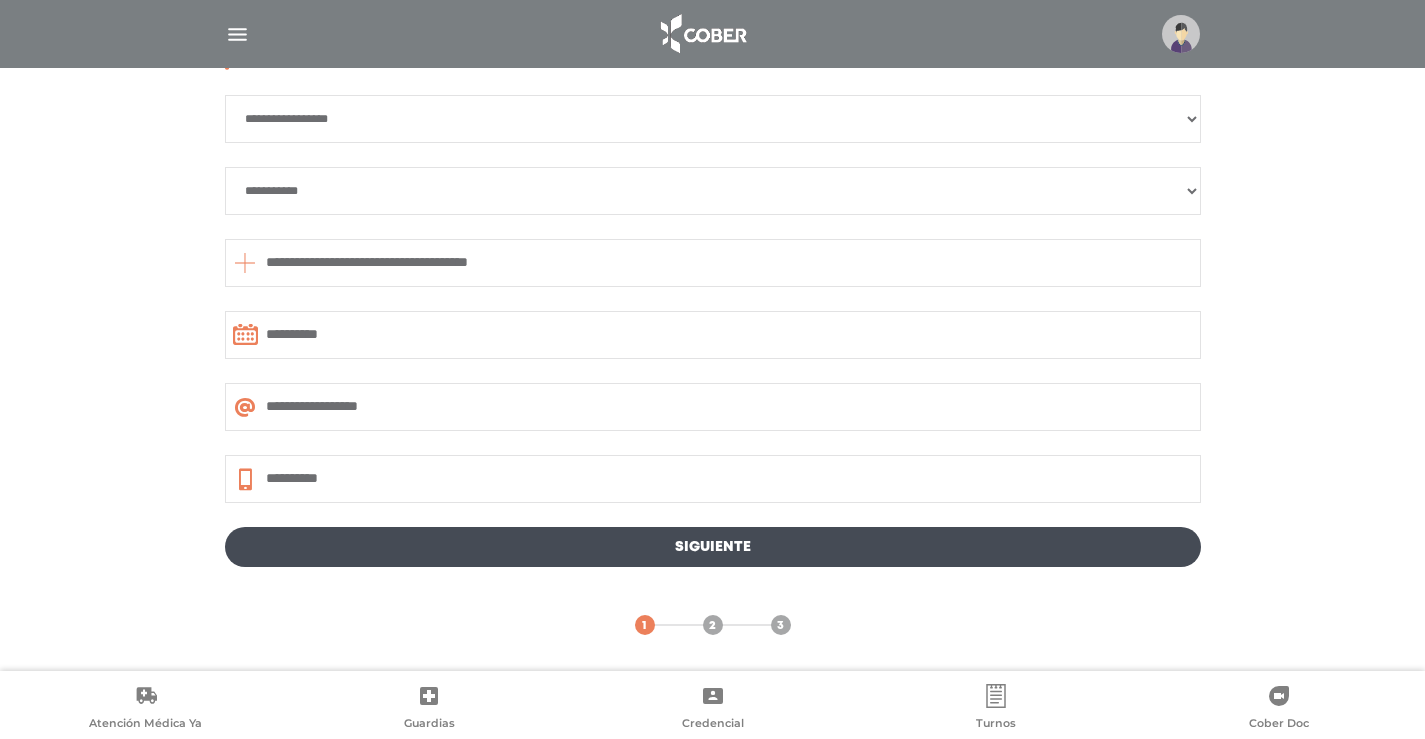 click on "Siguiente" at bounding box center (713, 547) 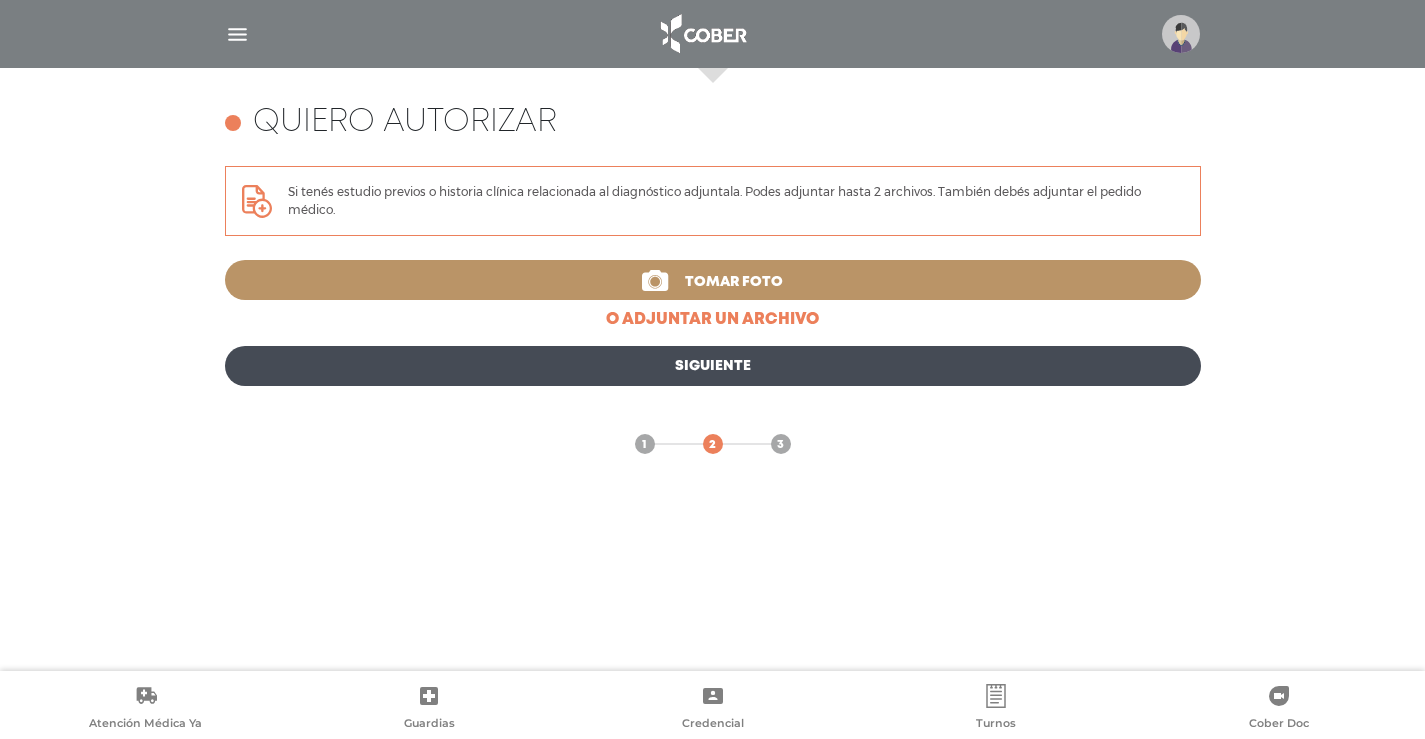 scroll, scrollTop: 868, scrollLeft: 0, axis: vertical 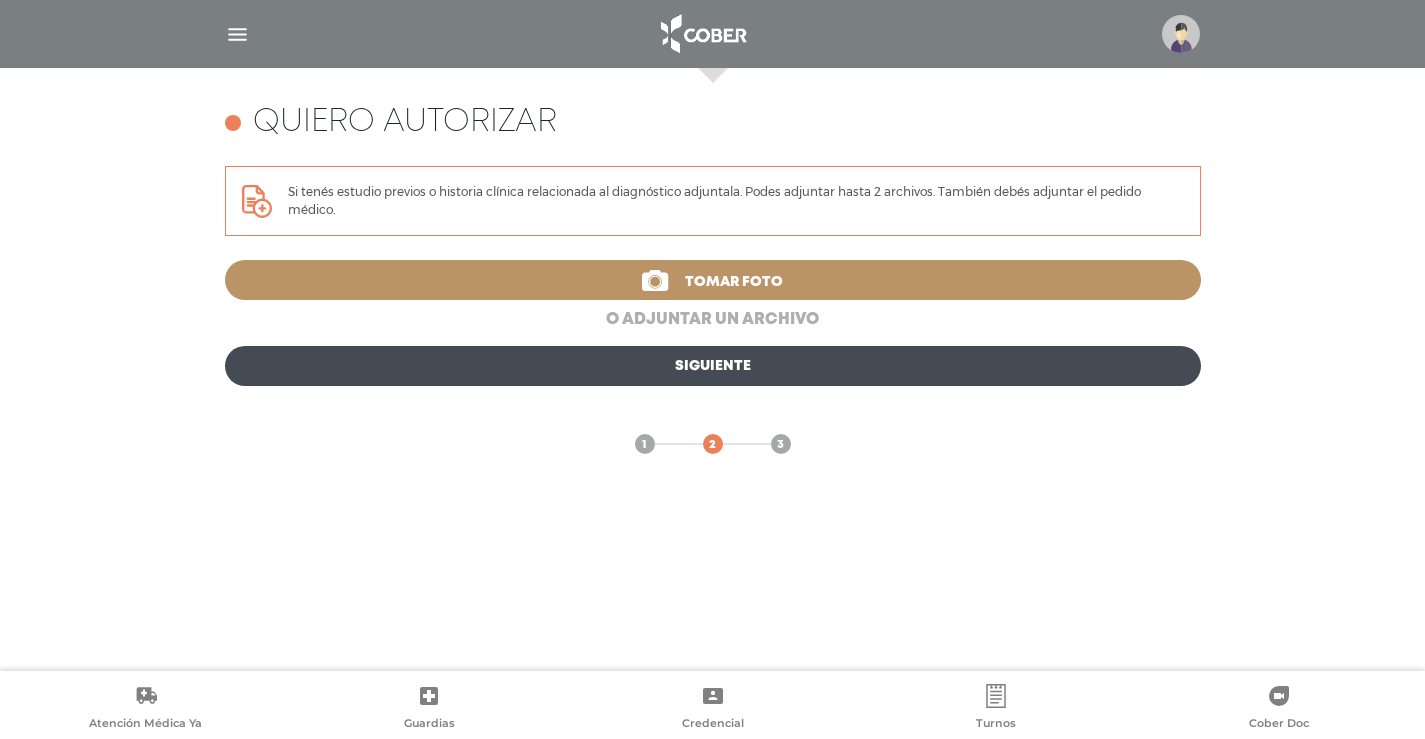 click on "o adjuntar un archivo" at bounding box center [713, 320] 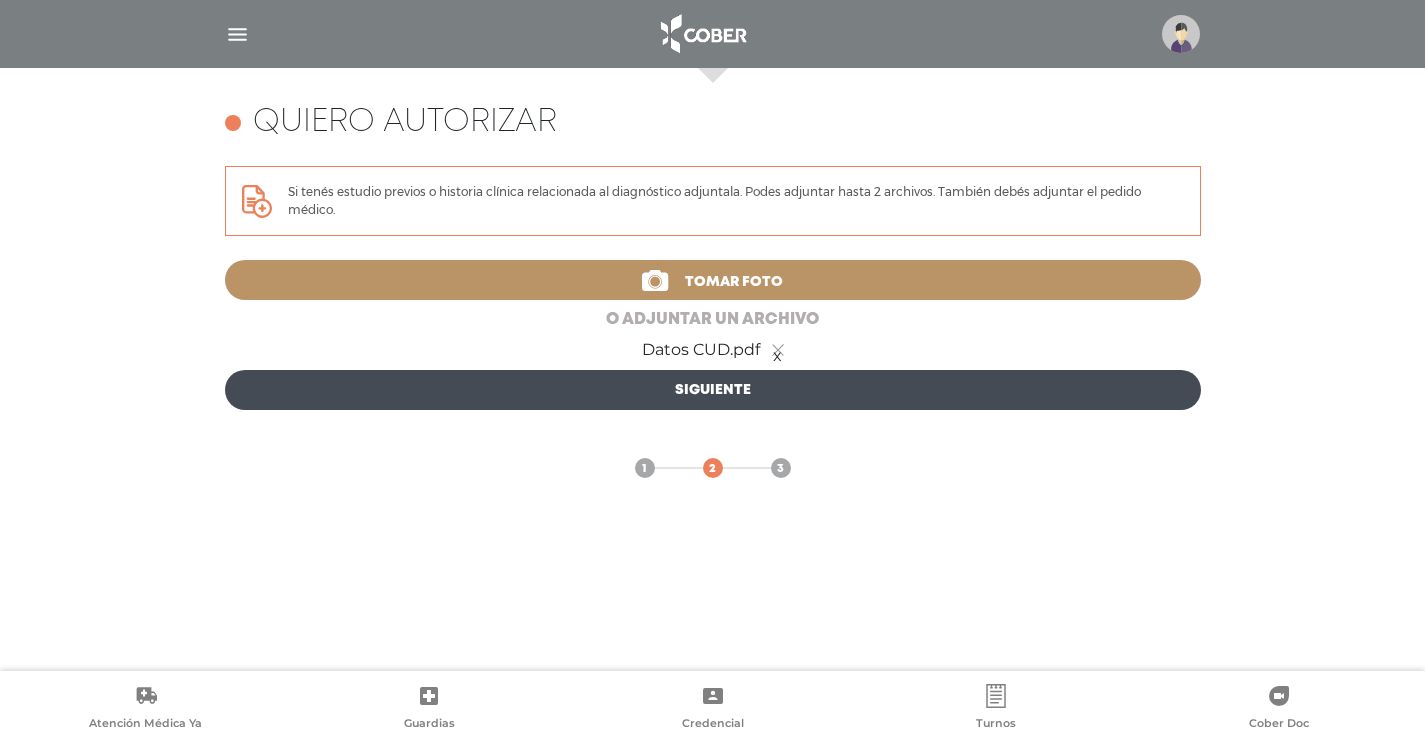 click on "o adjuntar un archivo" at bounding box center [713, 320] 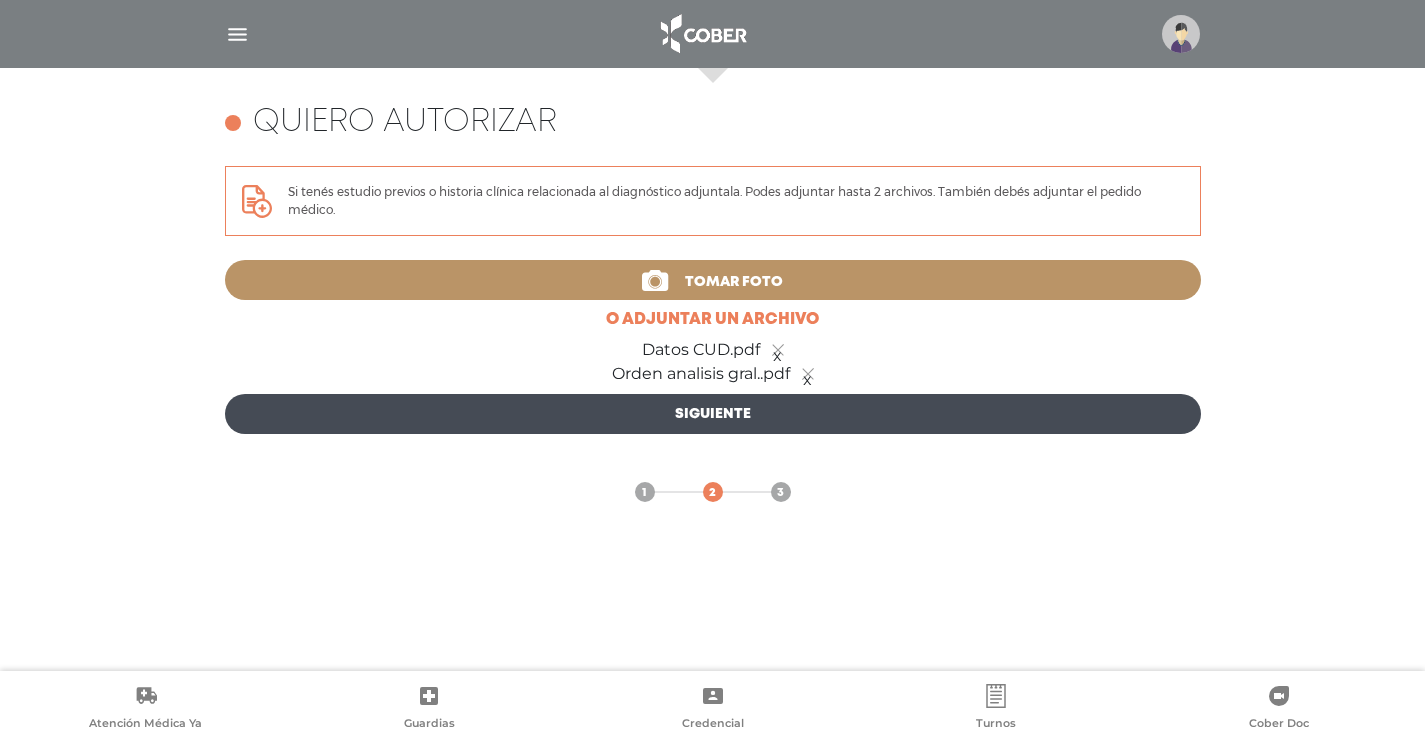 click on "Siguiente" at bounding box center [713, 414] 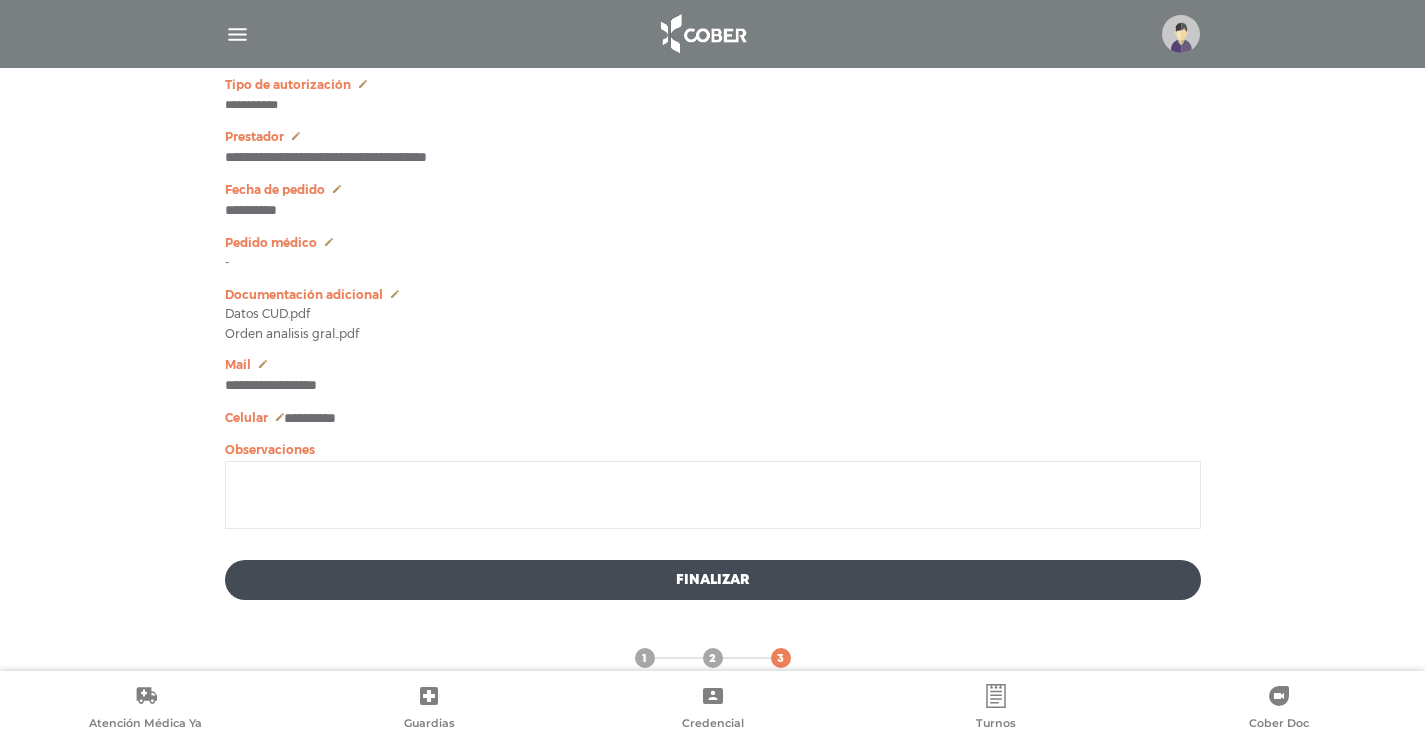 scroll, scrollTop: 1124, scrollLeft: 0, axis: vertical 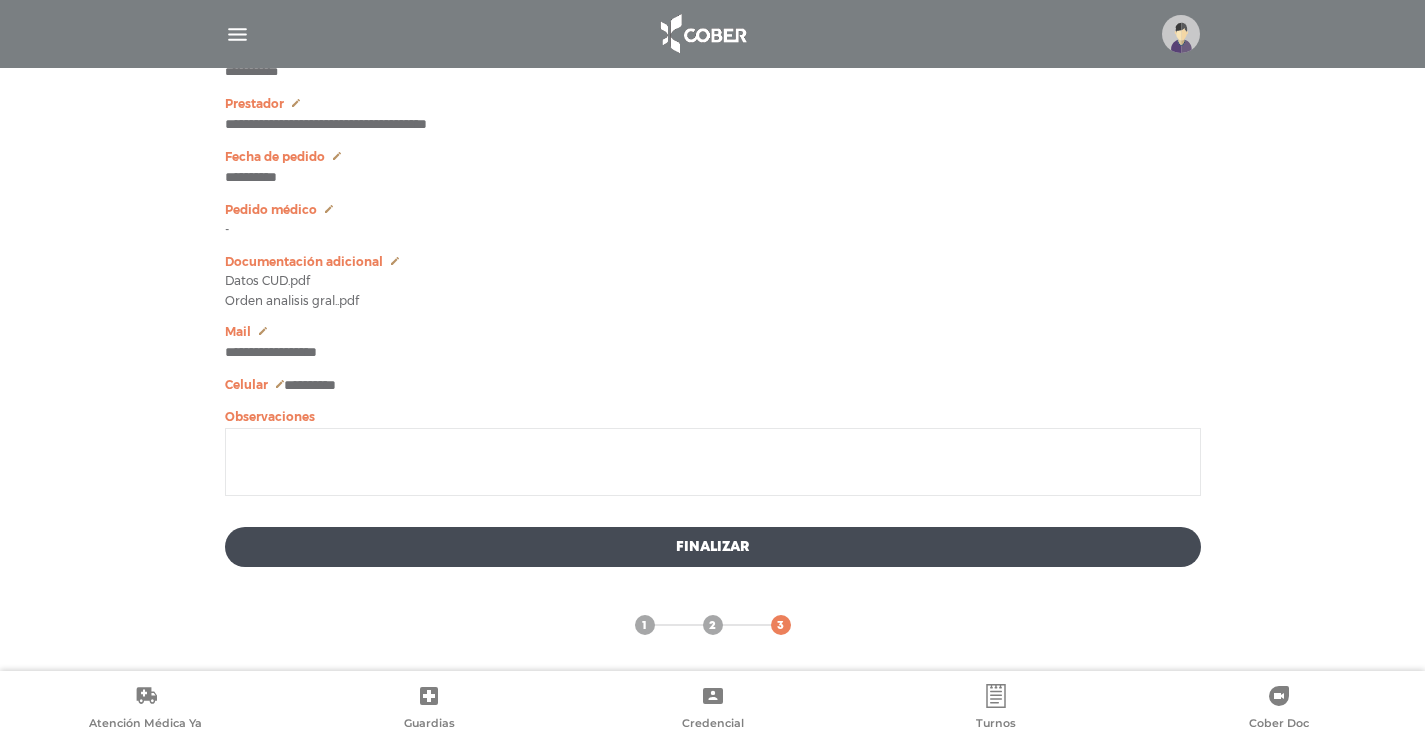 click at bounding box center (713, 462) 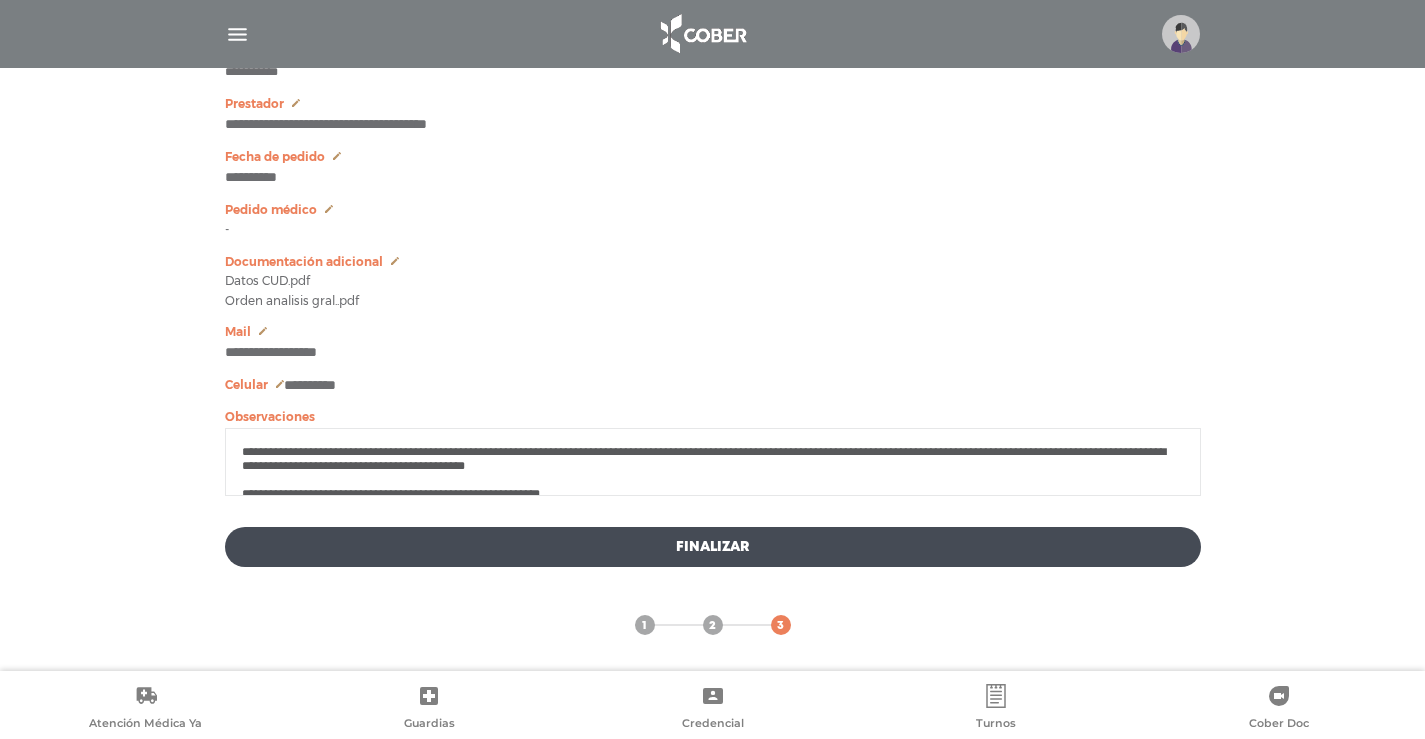 scroll, scrollTop: 147, scrollLeft: 0, axis: vertical 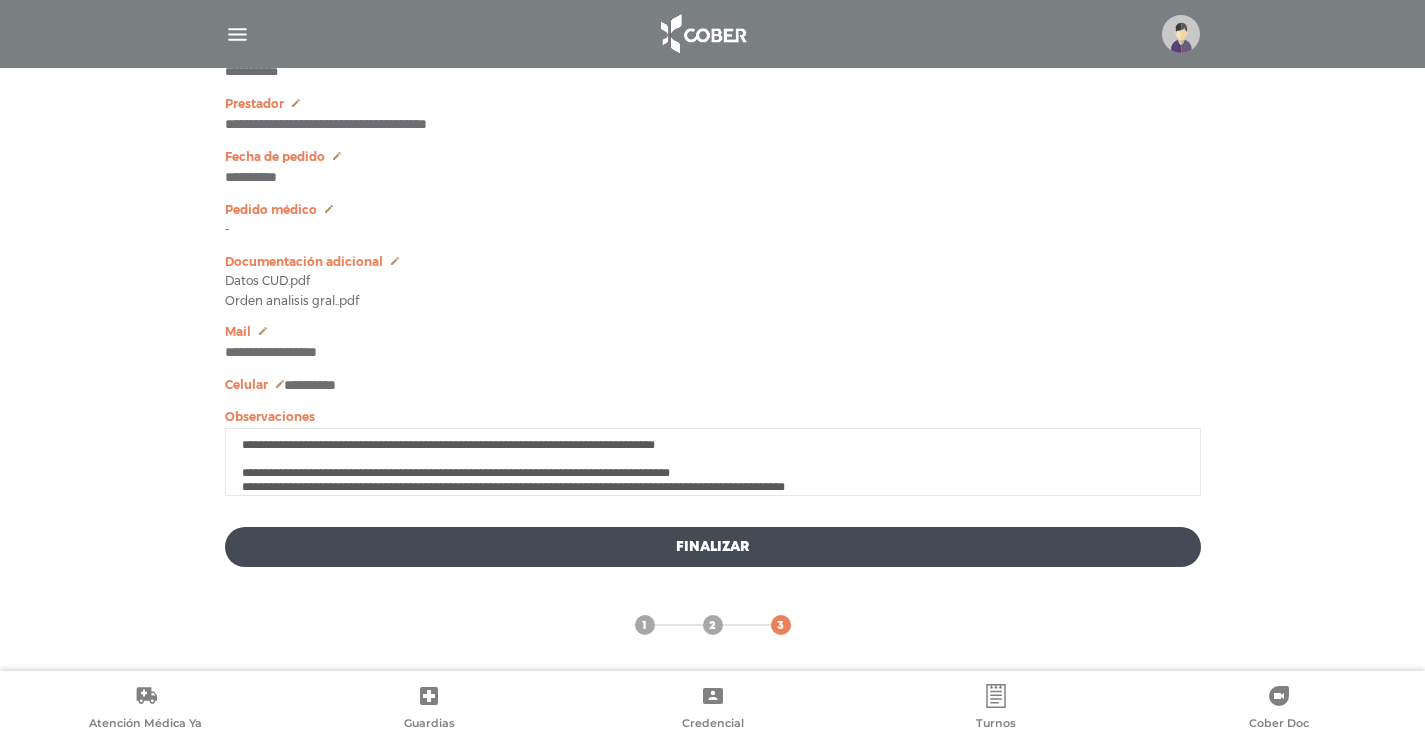 click at bounding box center (713, 462) 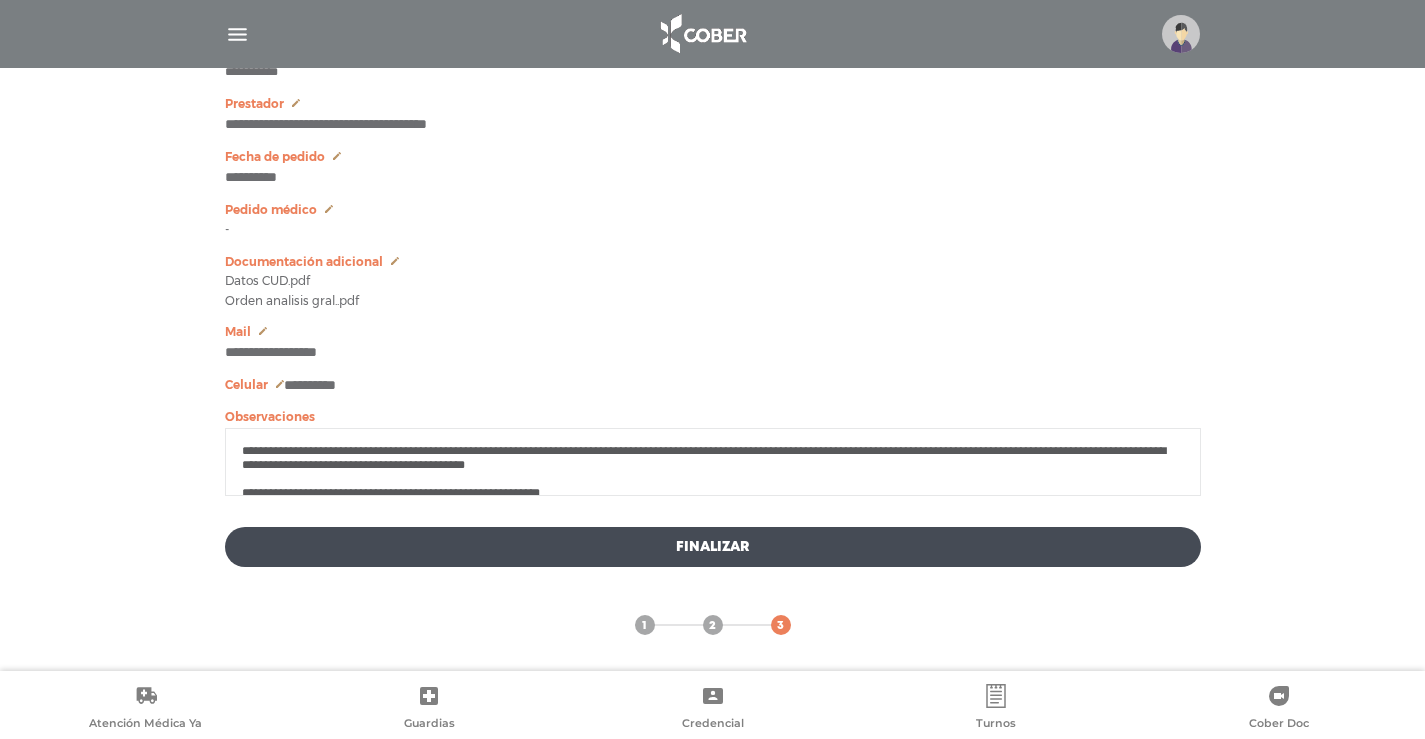scroll, scrollTop: 0, scrollLeft: 0, axis: both 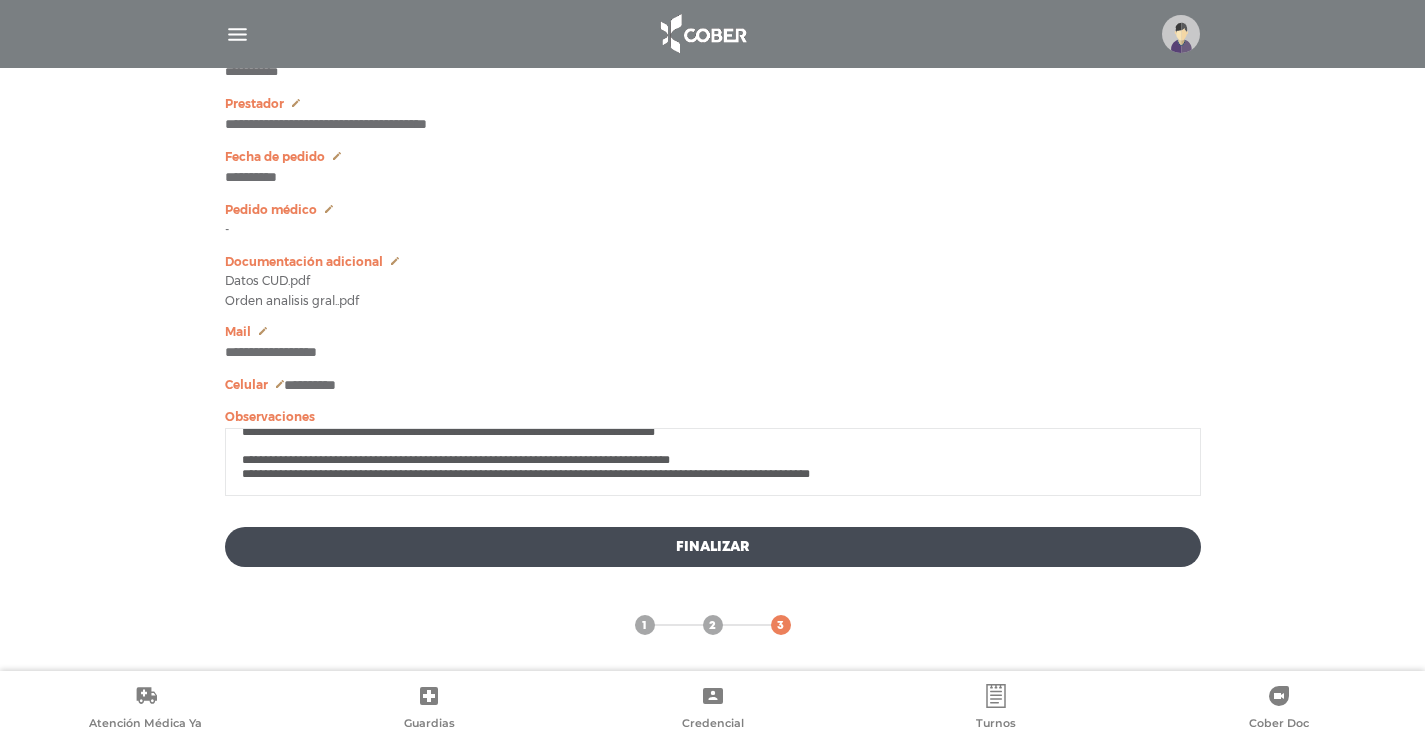 type on "**********" 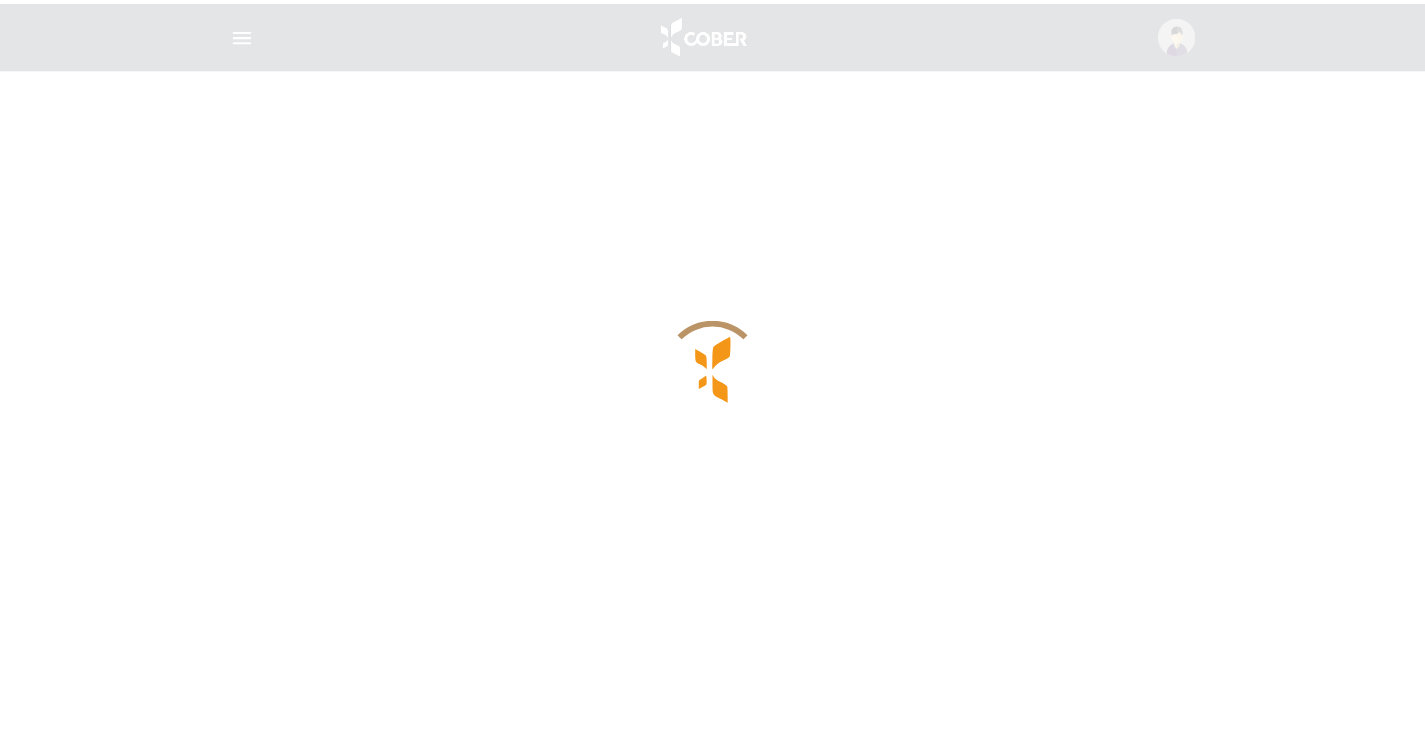 scroll, scrollTop: 0, scrollLeft: 0, axis: both 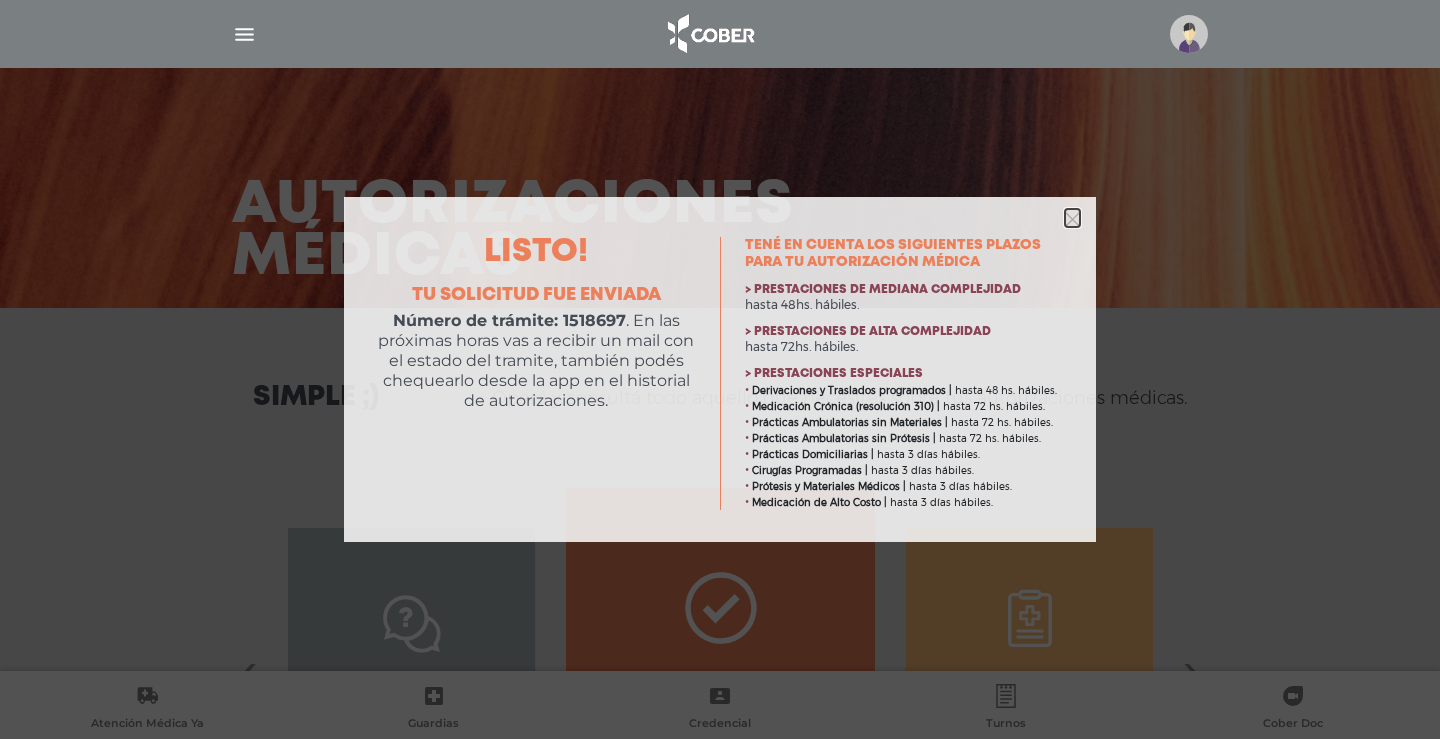 click 